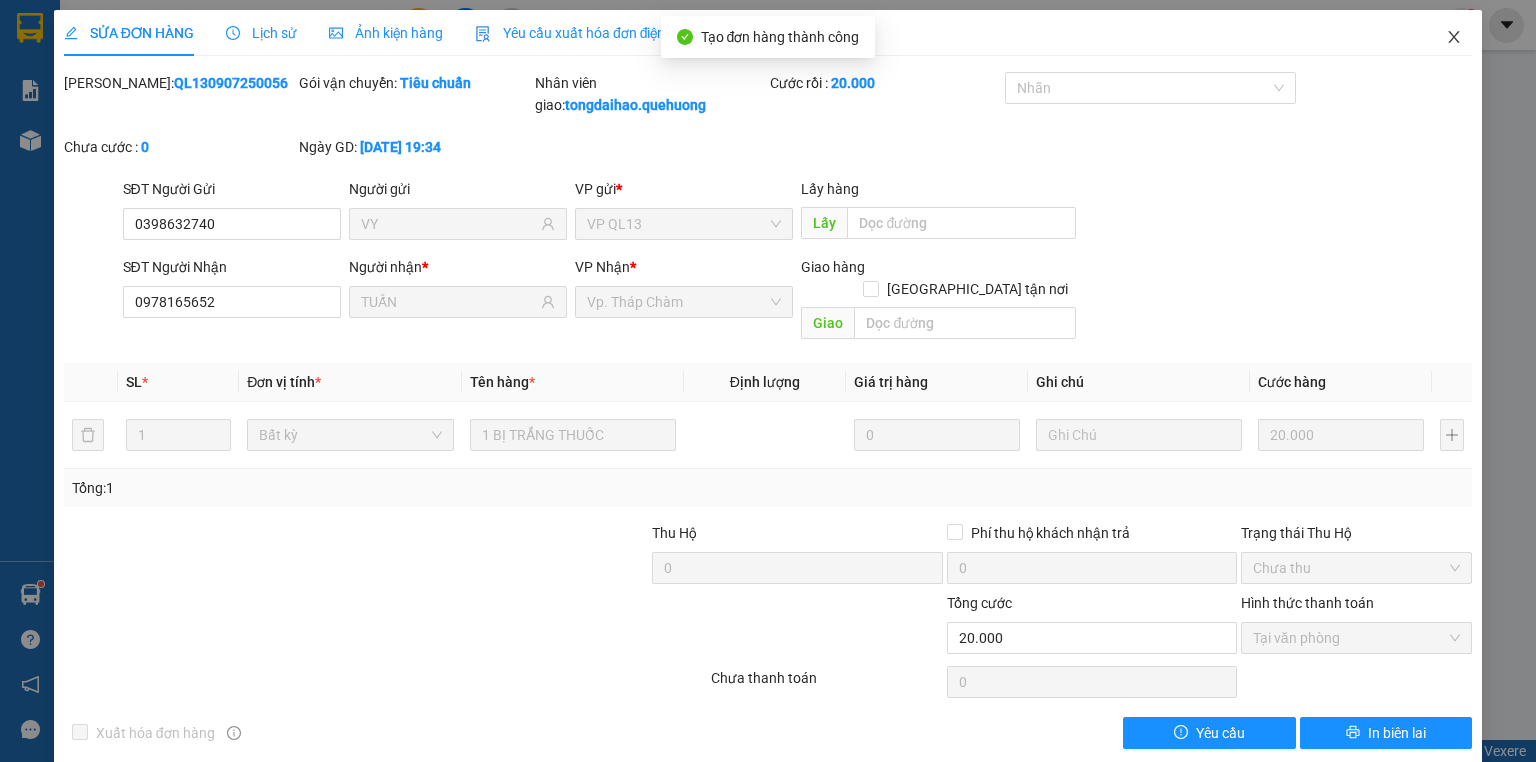 scroll, scrollTop: 0, scrollLeft: 0, axis: both 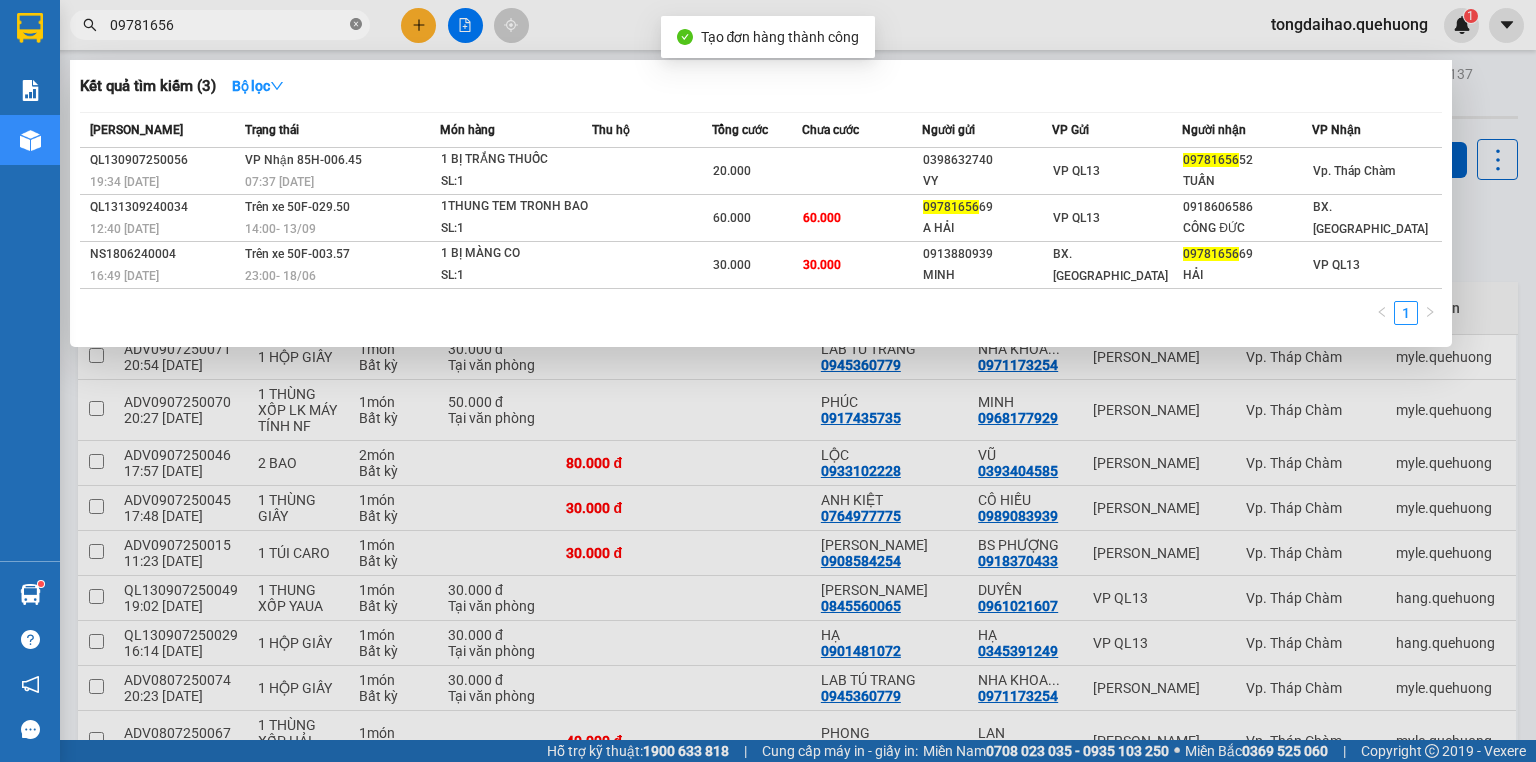click 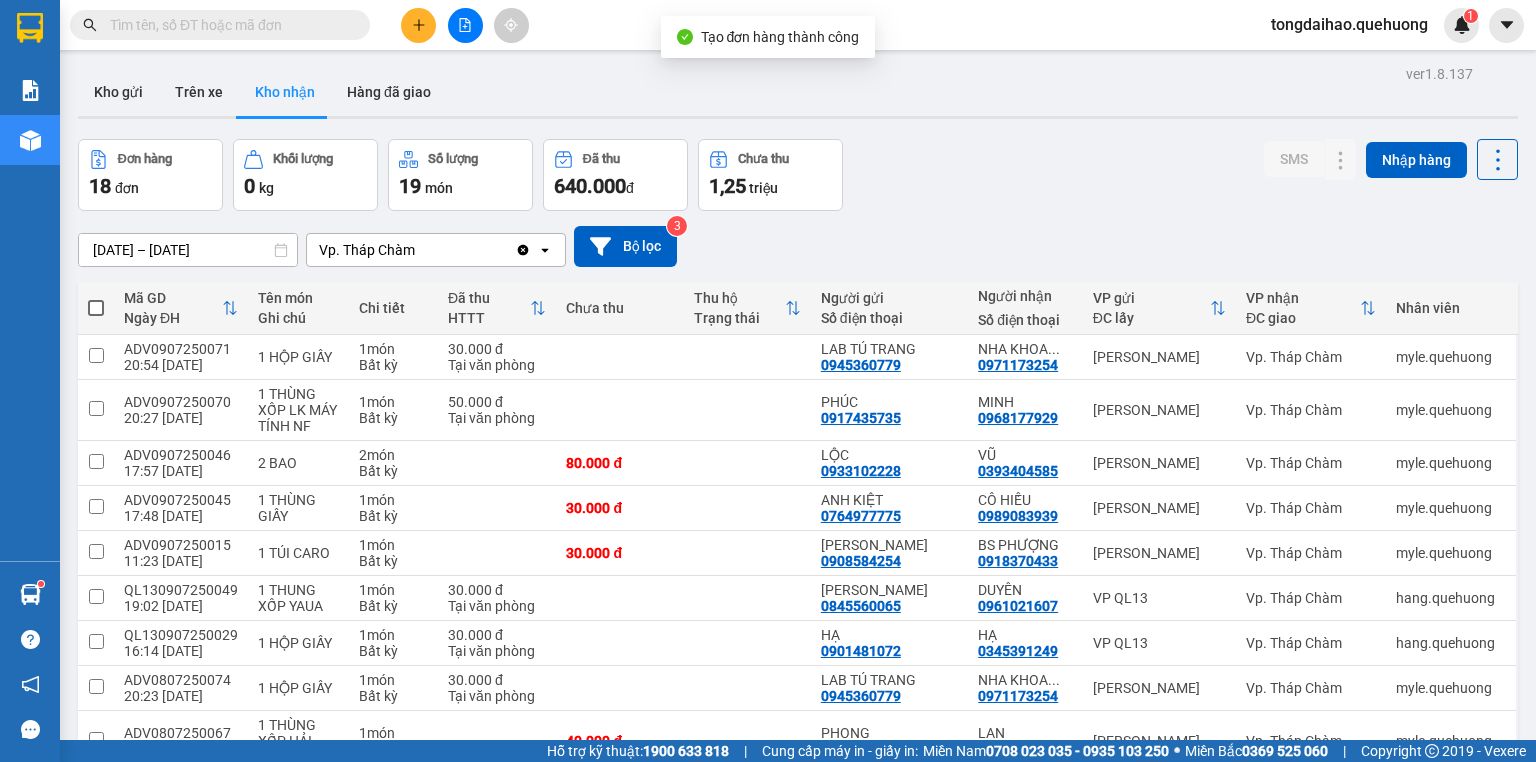 click at bounding box center (228, 25) 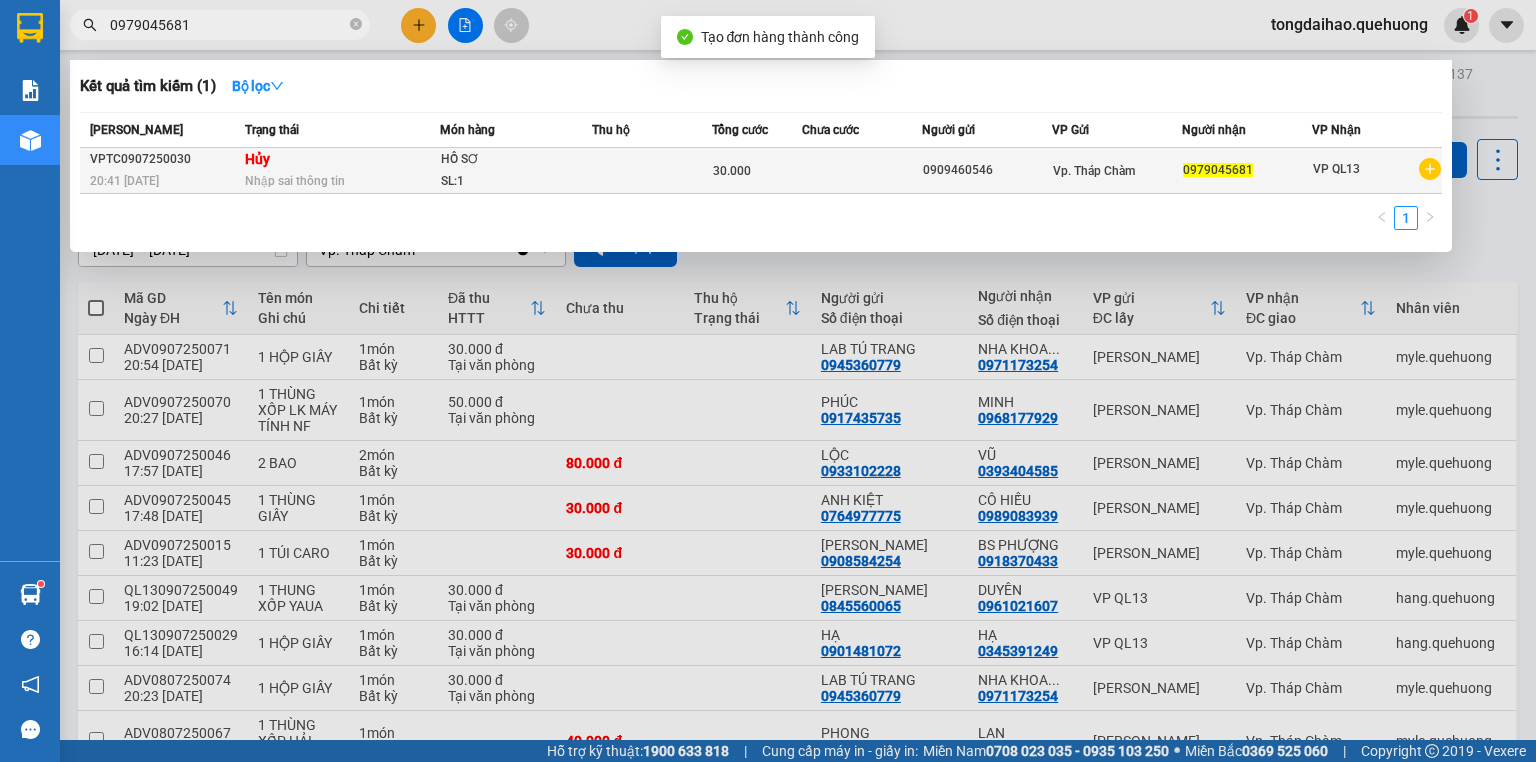 type on "0979045681" 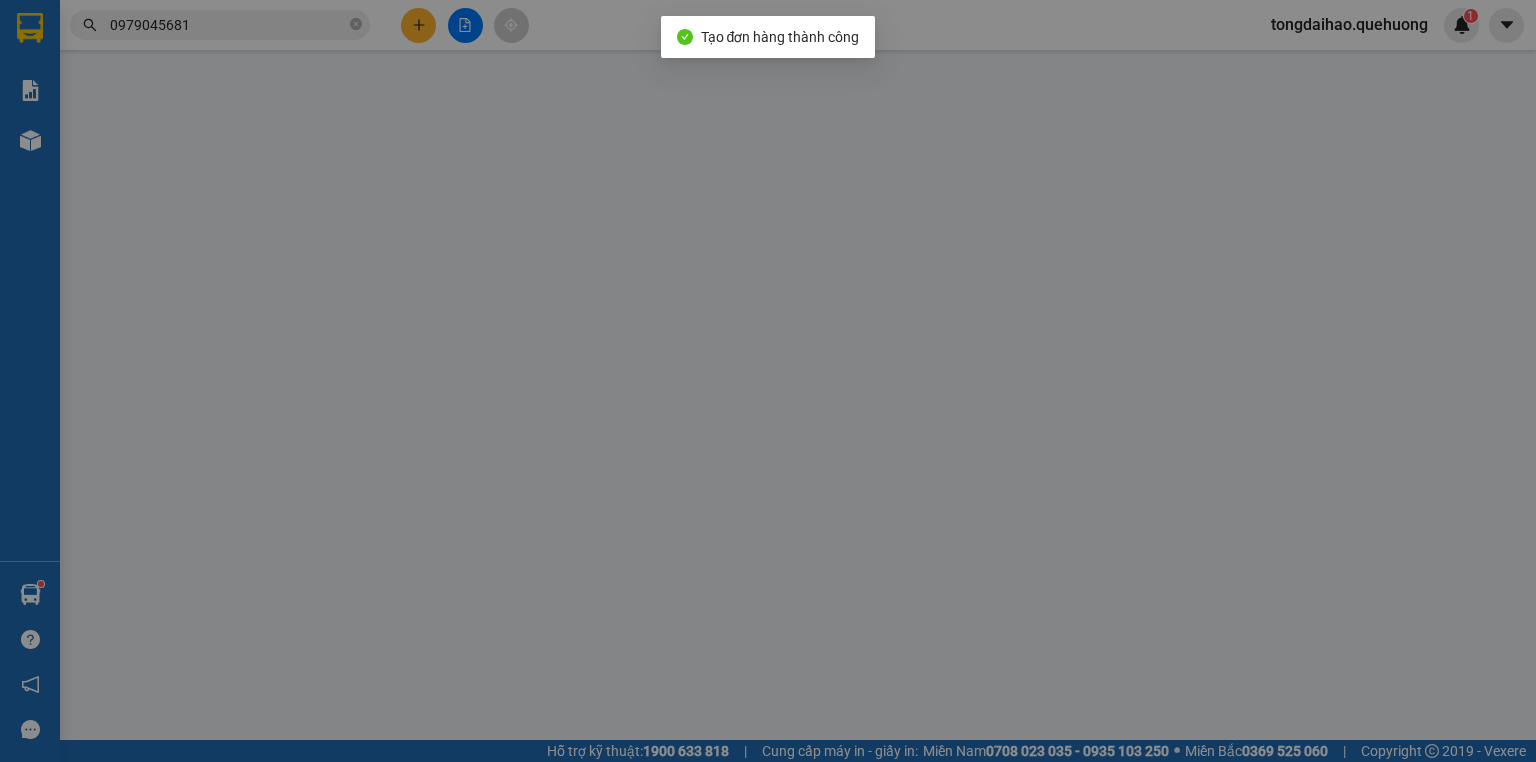 type on "0909460546" 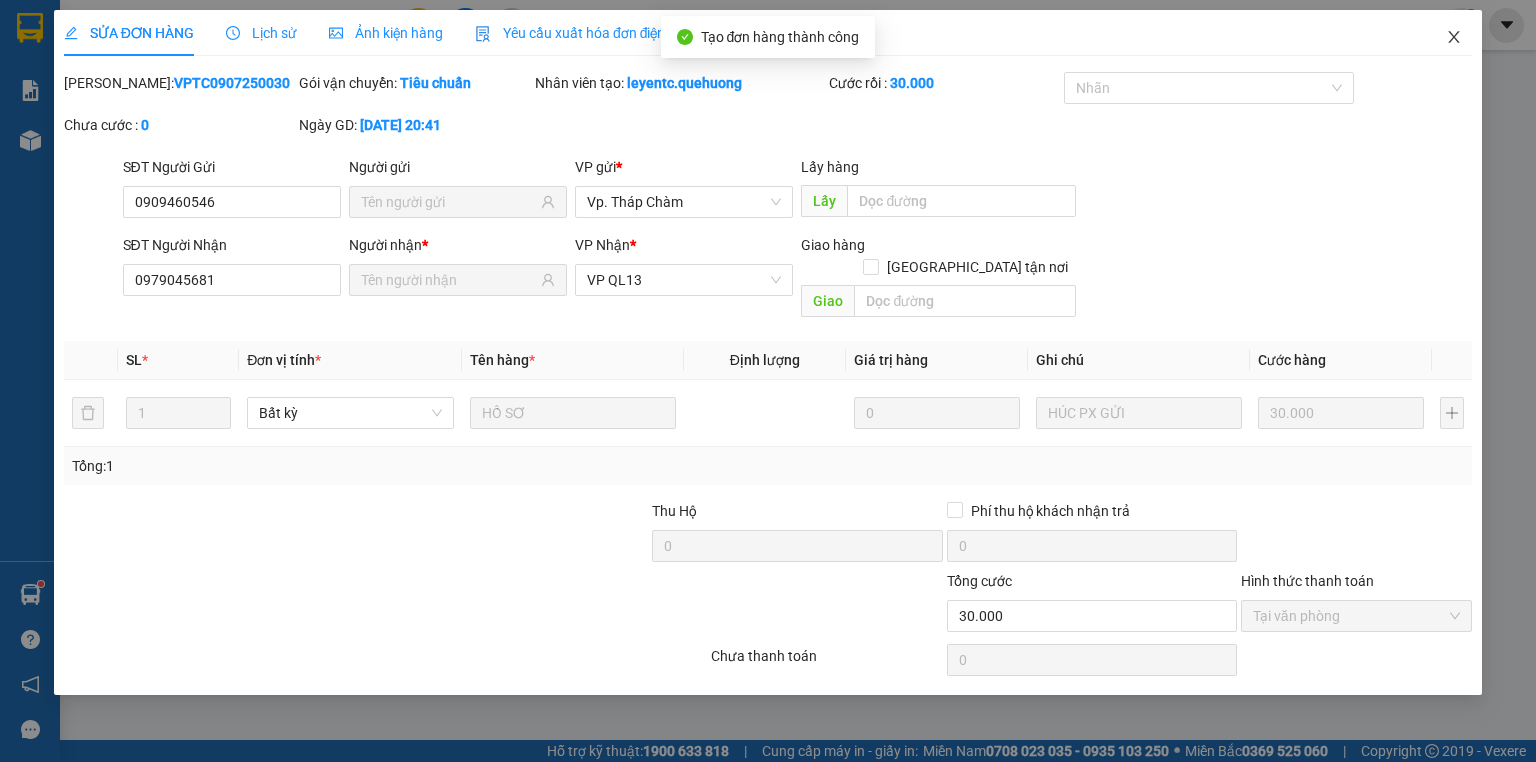 click 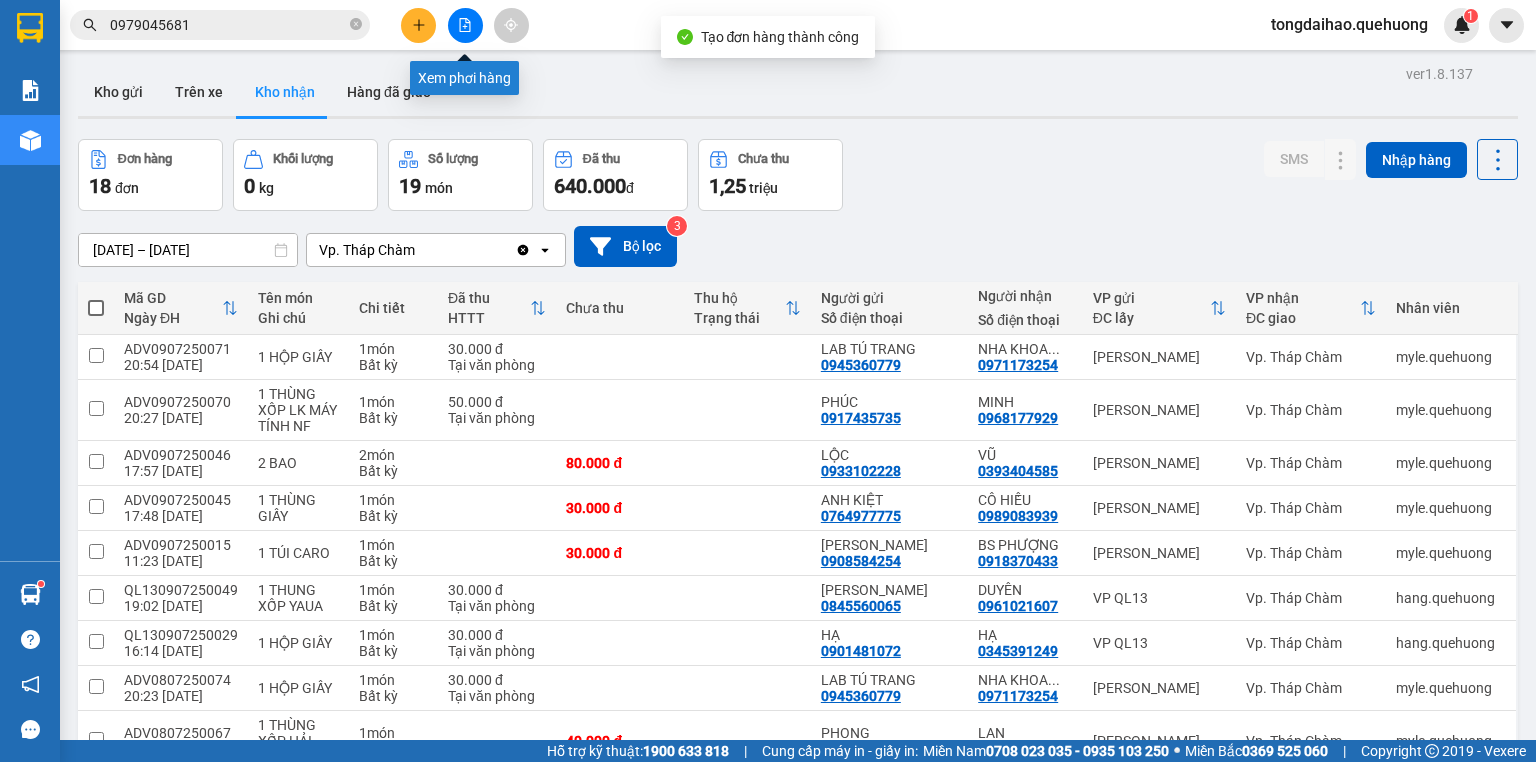 click at bounding box center (465, 25) 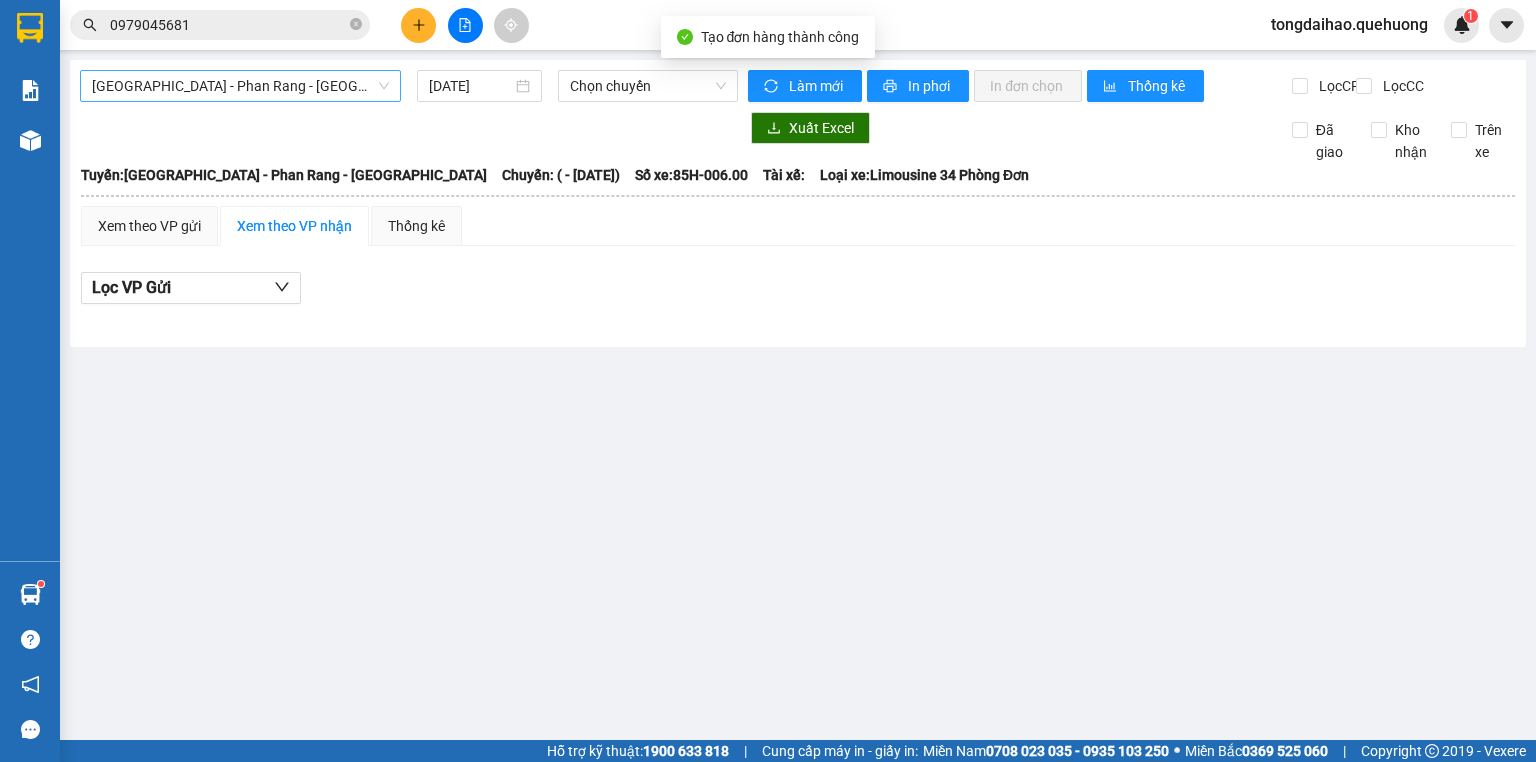 click on "[GEOGRAPHIC_DATA] - Phan Rang - [GEOGRAPHIC_DATA]" at bounding box center (240, 86) 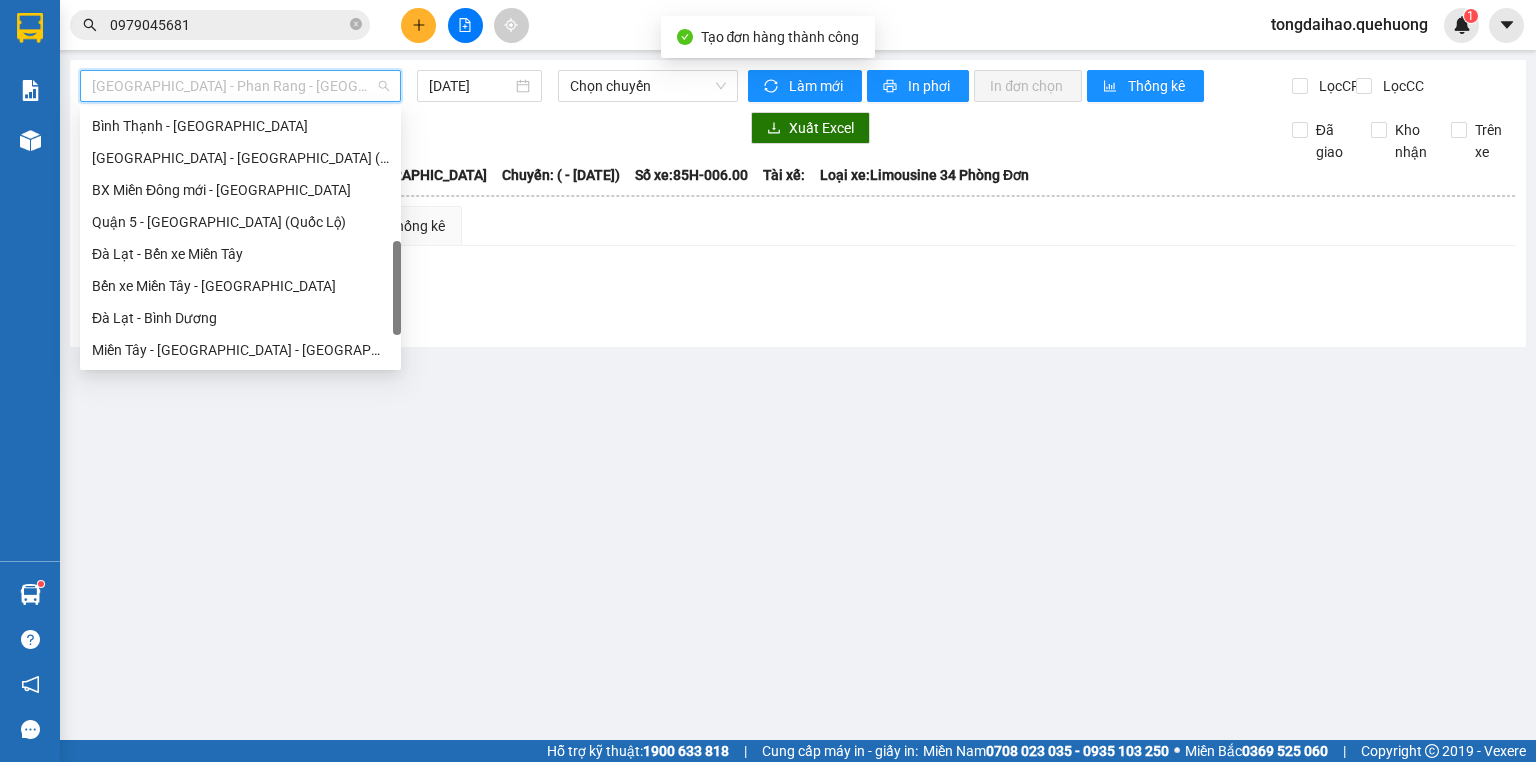 scroll, scrollTop: 608, scrollLeft: 0, axis: vertical 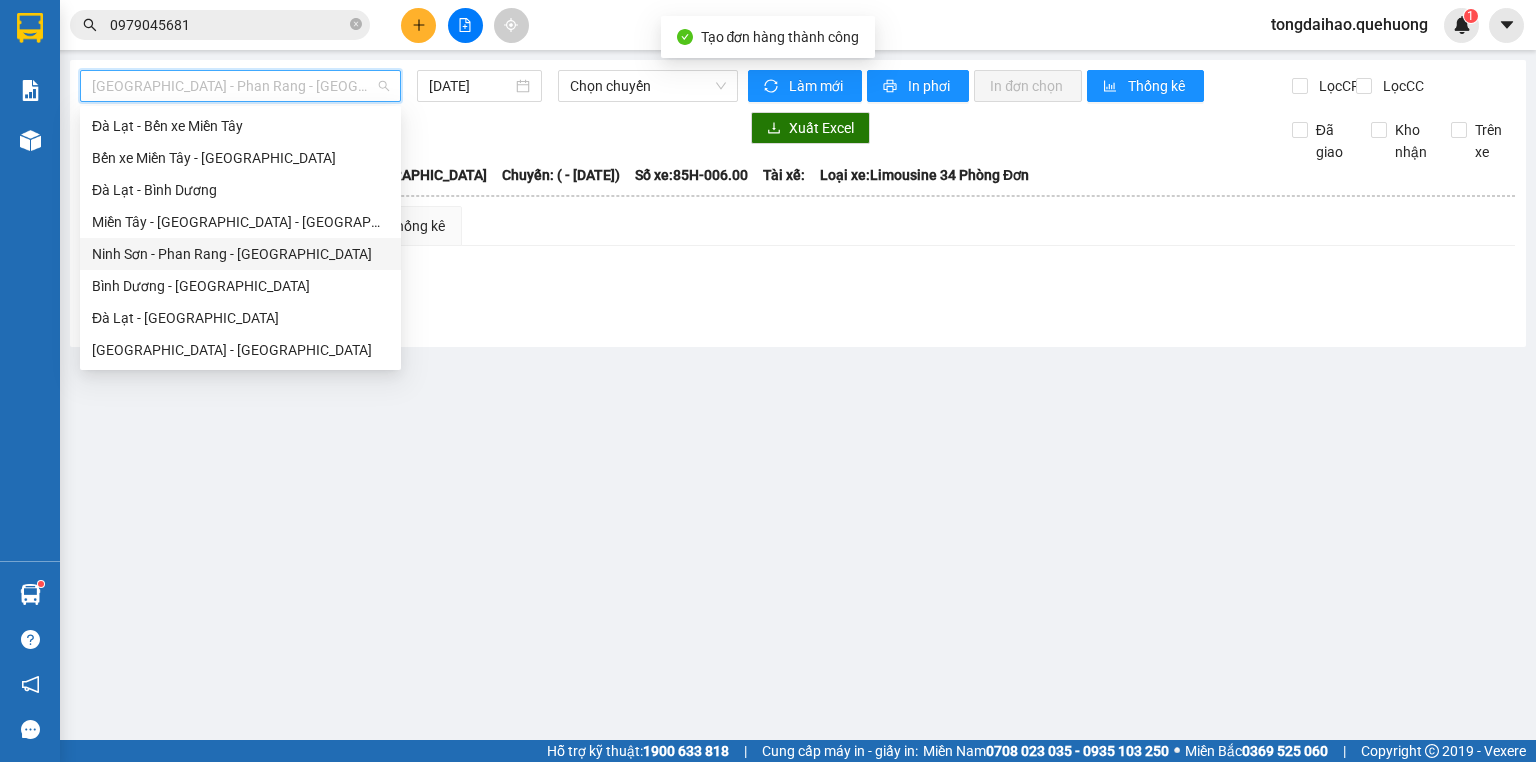 click on "Ninh Sơn - Phan Rang - [GEOGRAPHIC_DATA]" at bounding box center [240, 254] 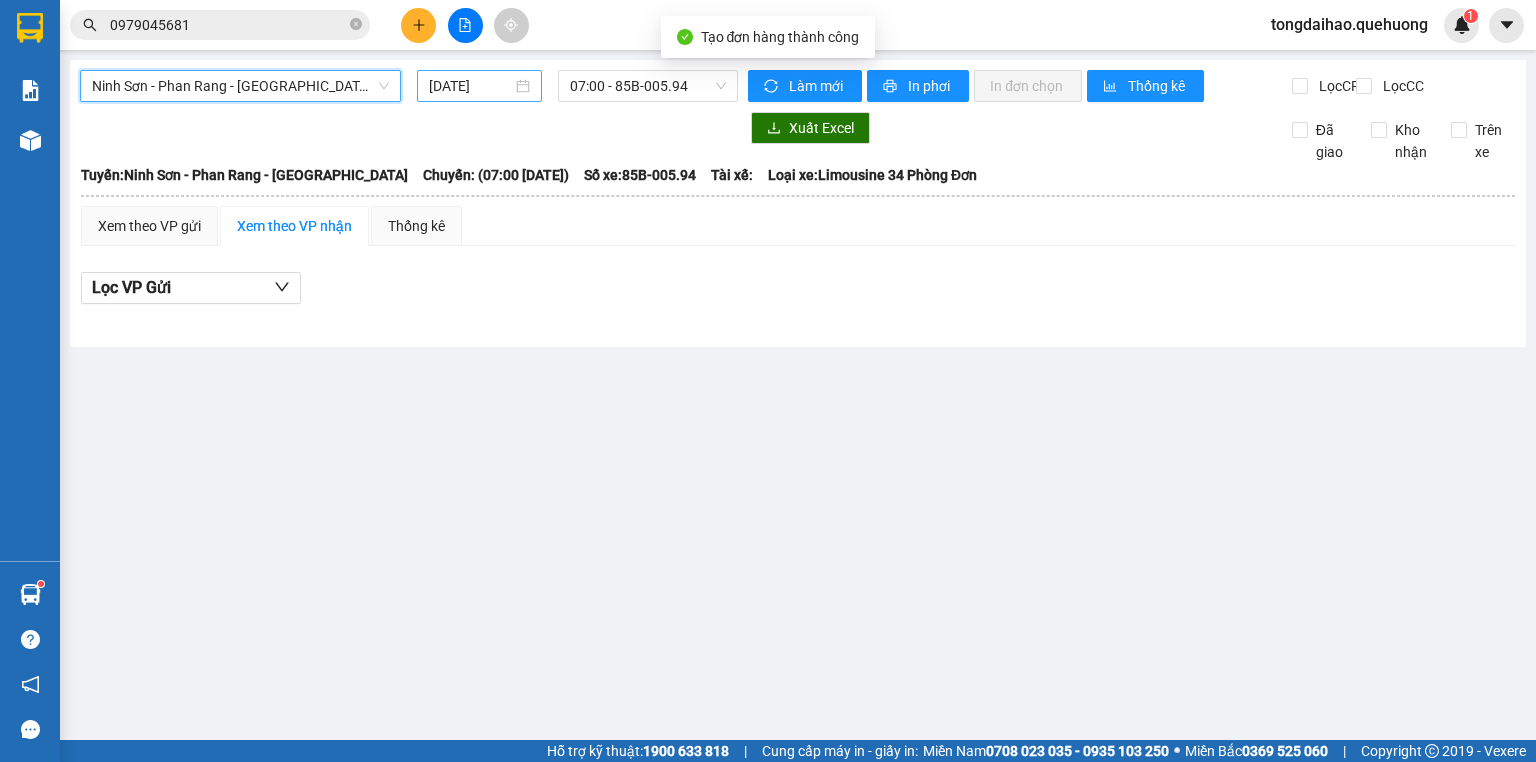 click on "[DATE]" at bounding box center (479, 86) 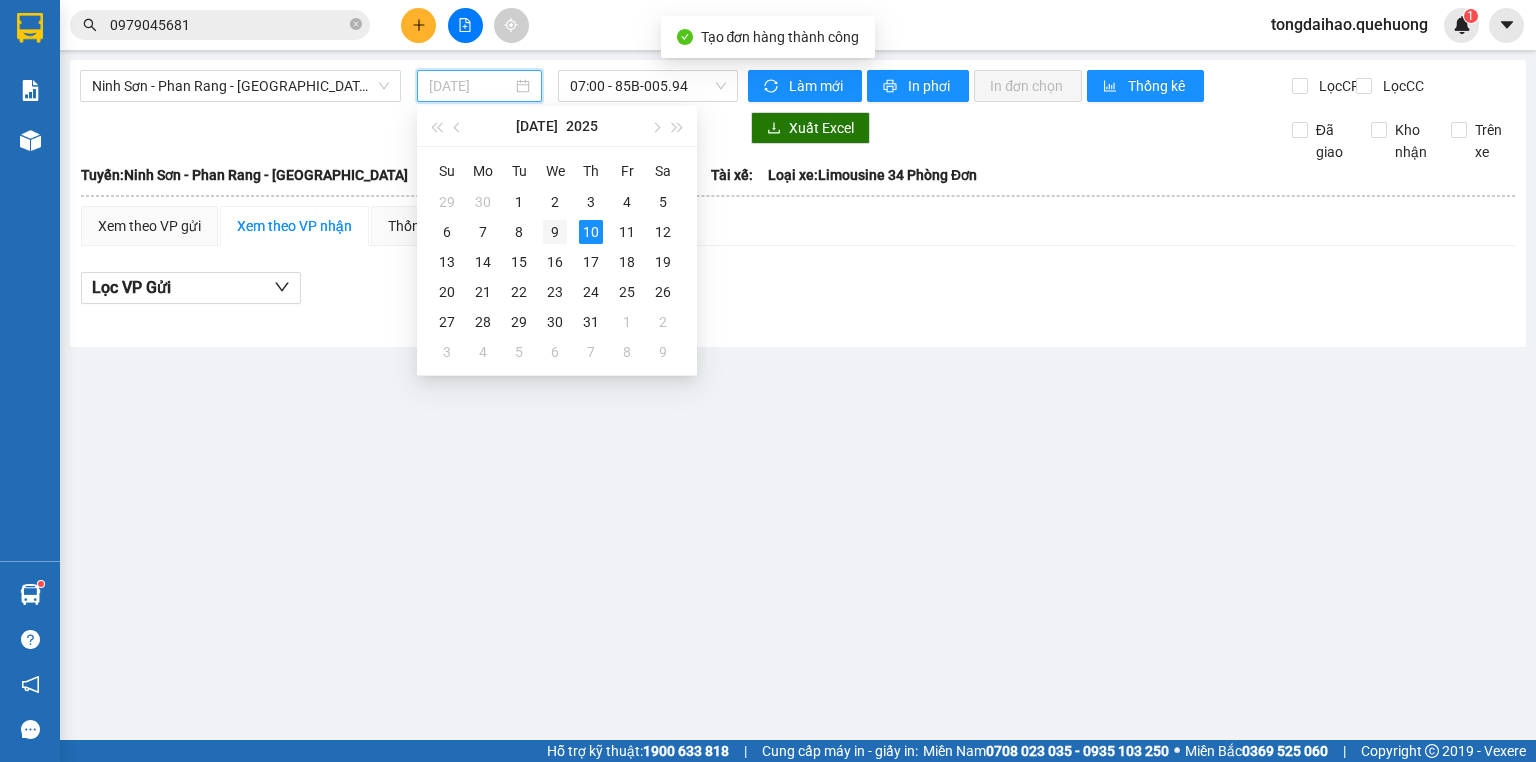 click on "9" at bounding box center [555, 232] 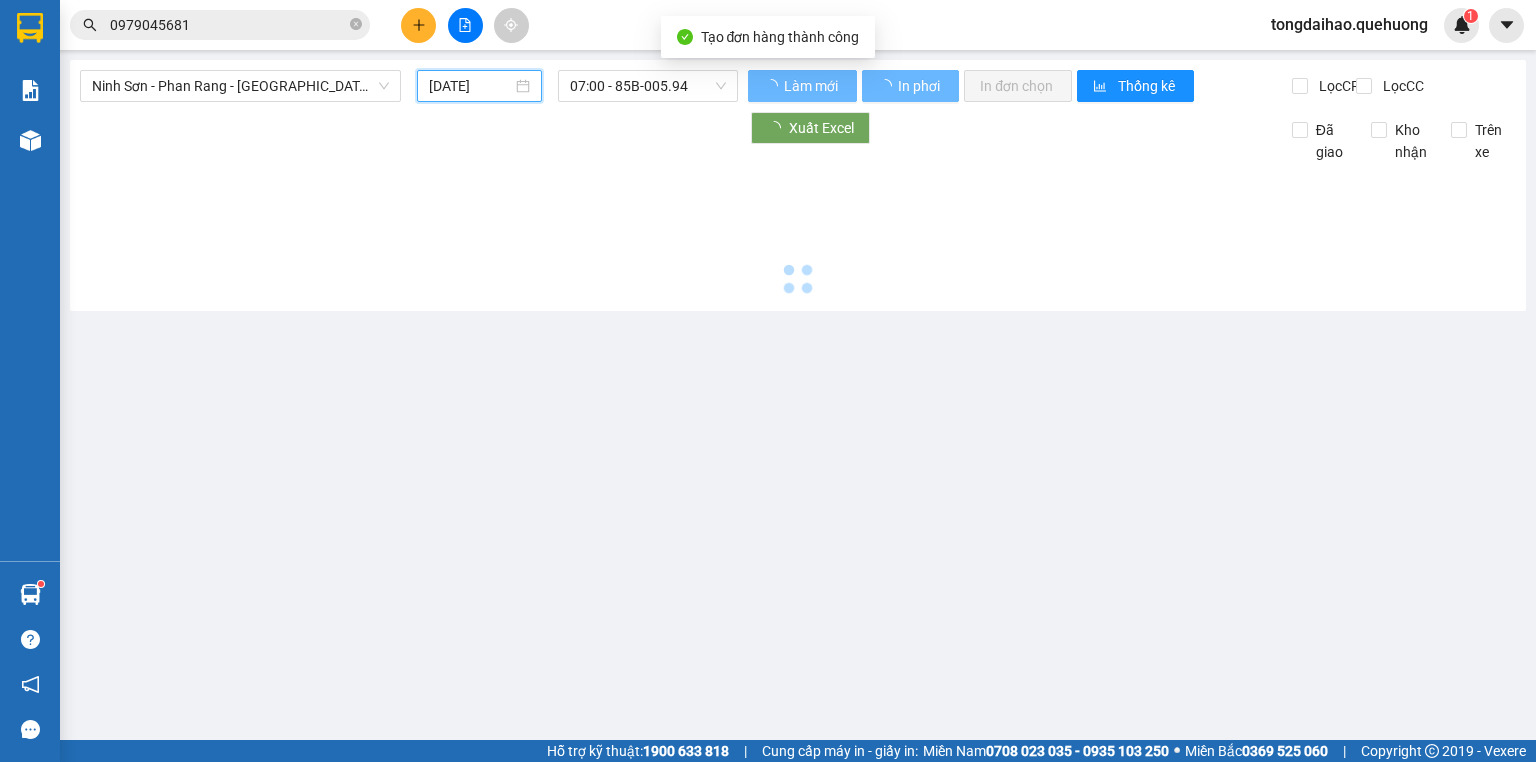 type on "[DATE]" 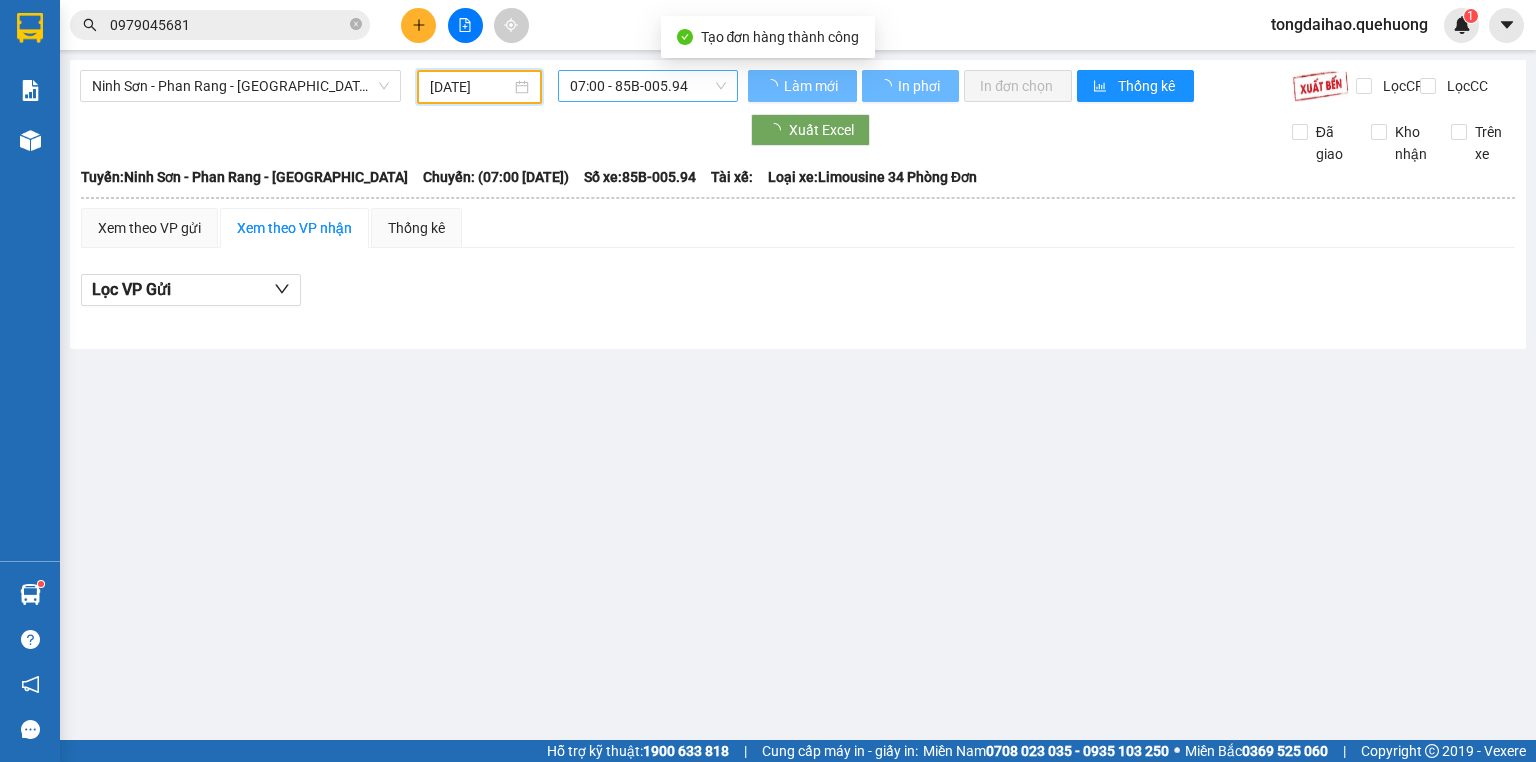 click on "07:00     - 85B-005.94" at bounding box center (648, 86) 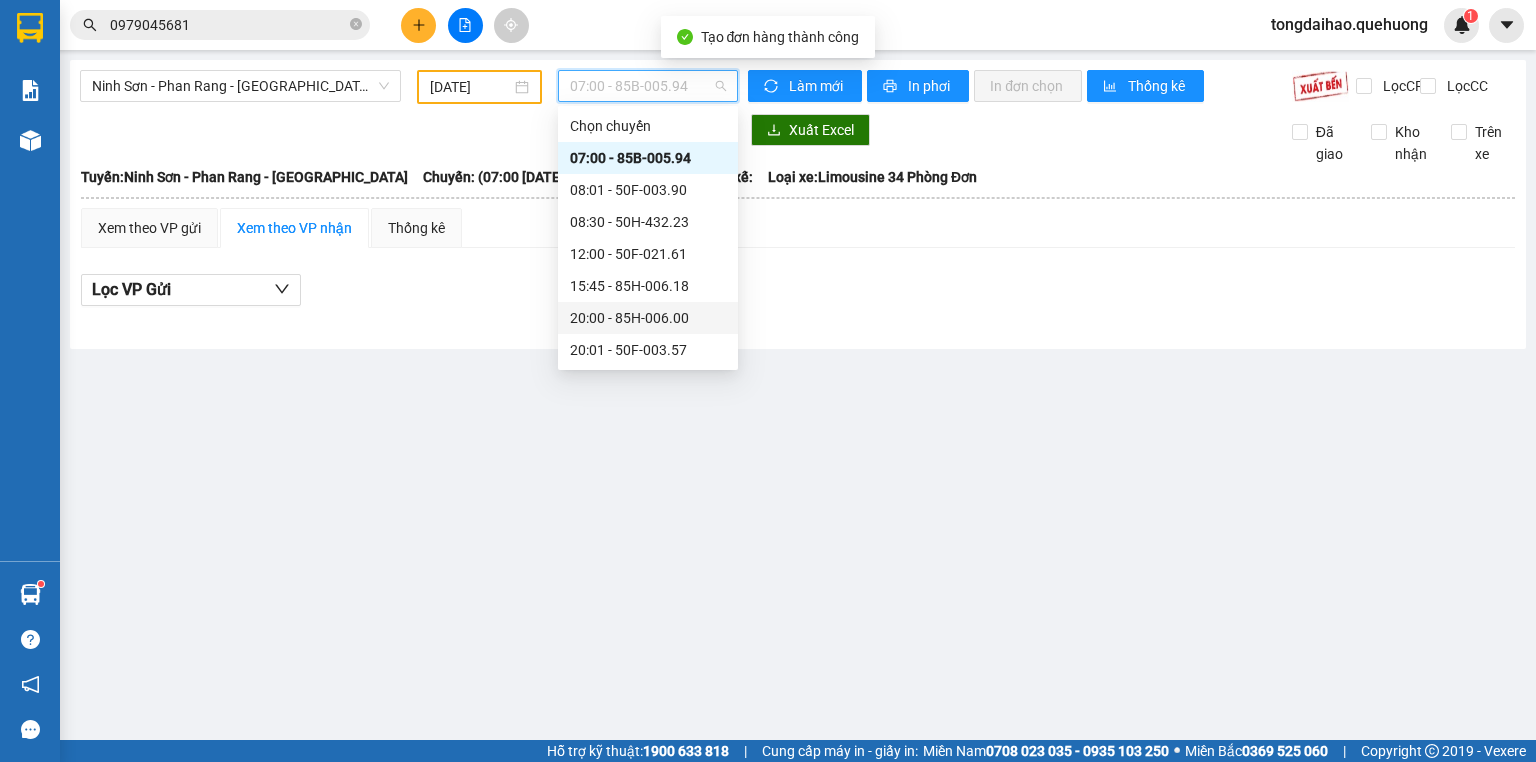 click on "20:00     - 85H-006.00" at bounding box center (648, 318) 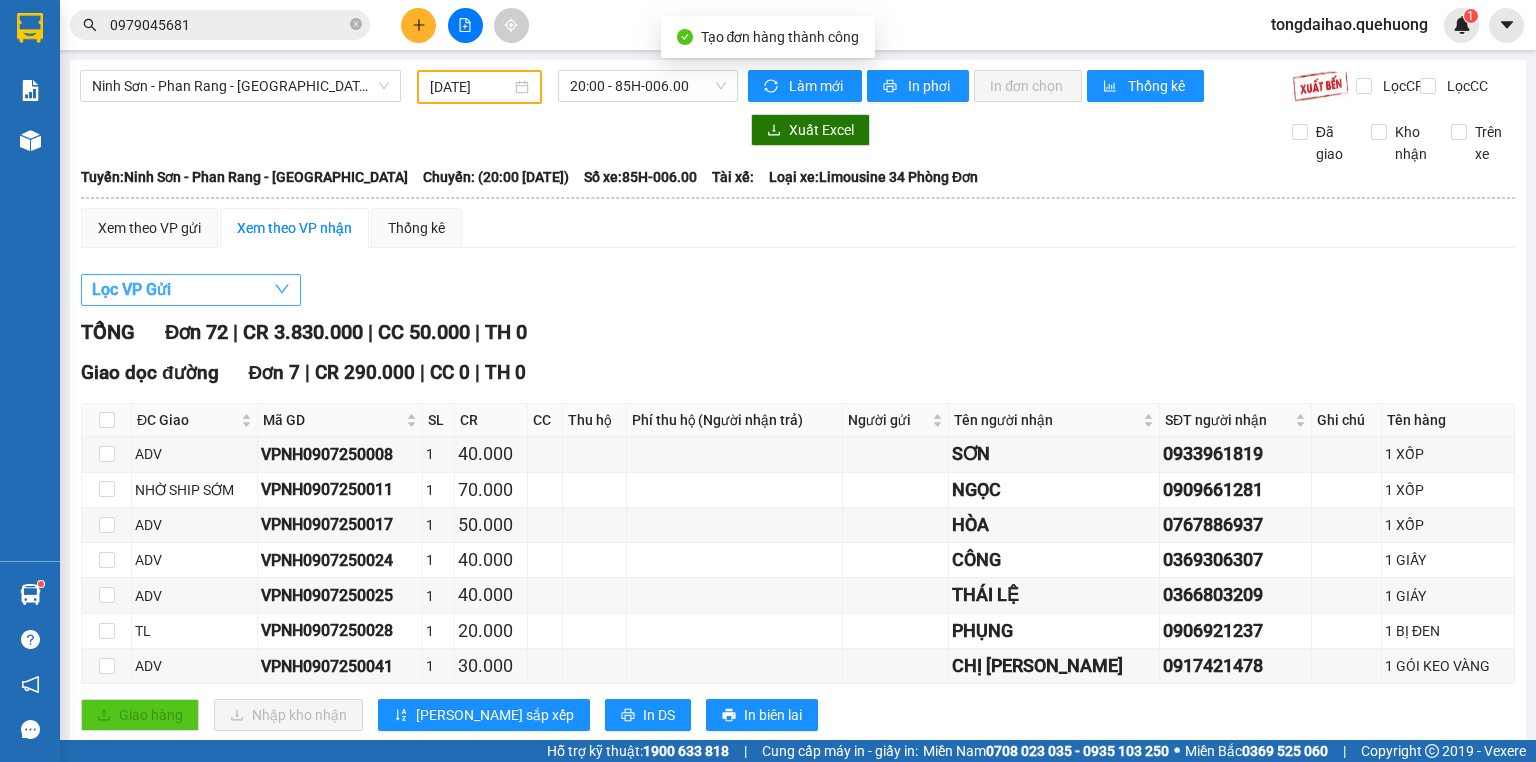 click 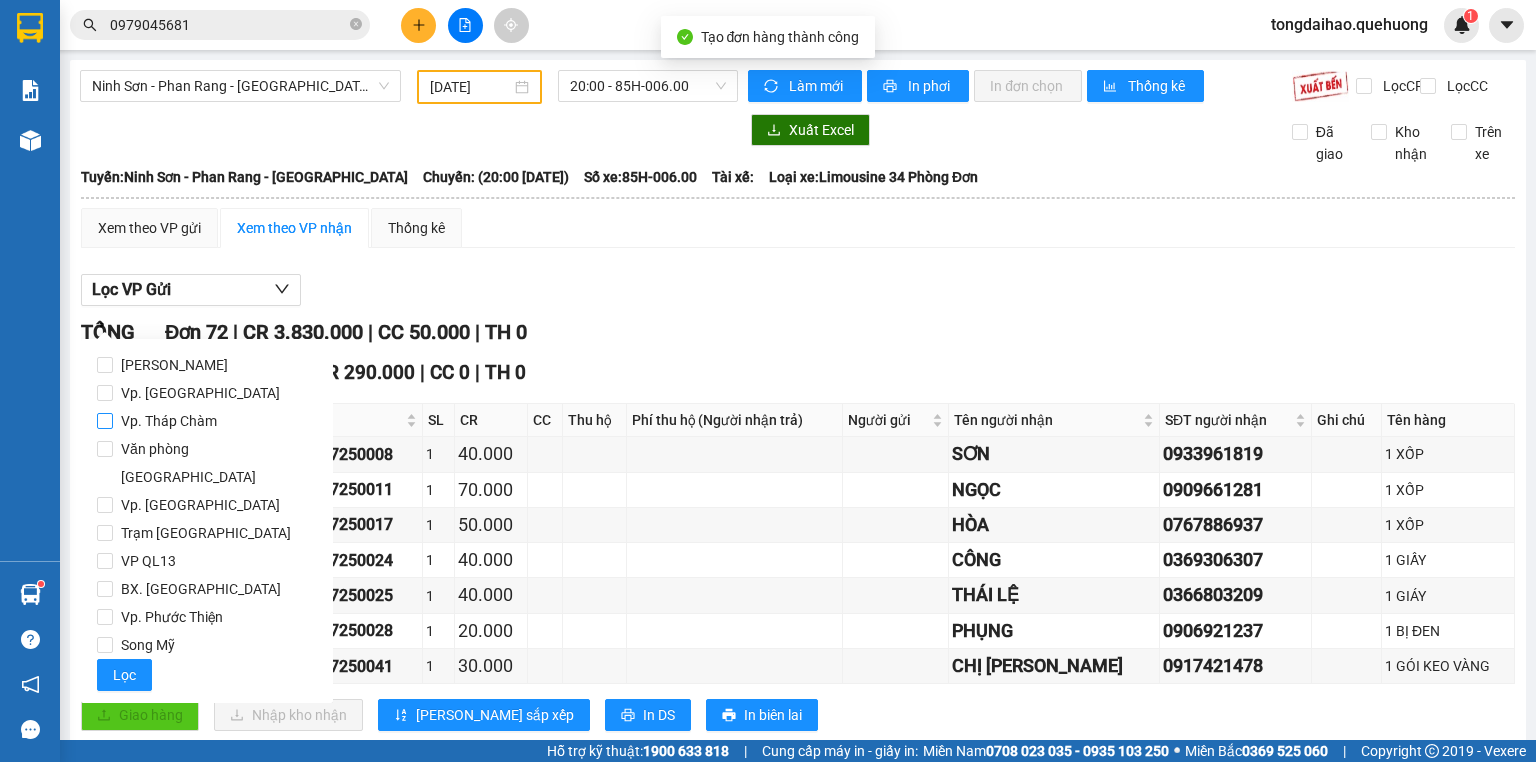 click on "Vp. Tháp Chàm" at bounding box center [169, 421] 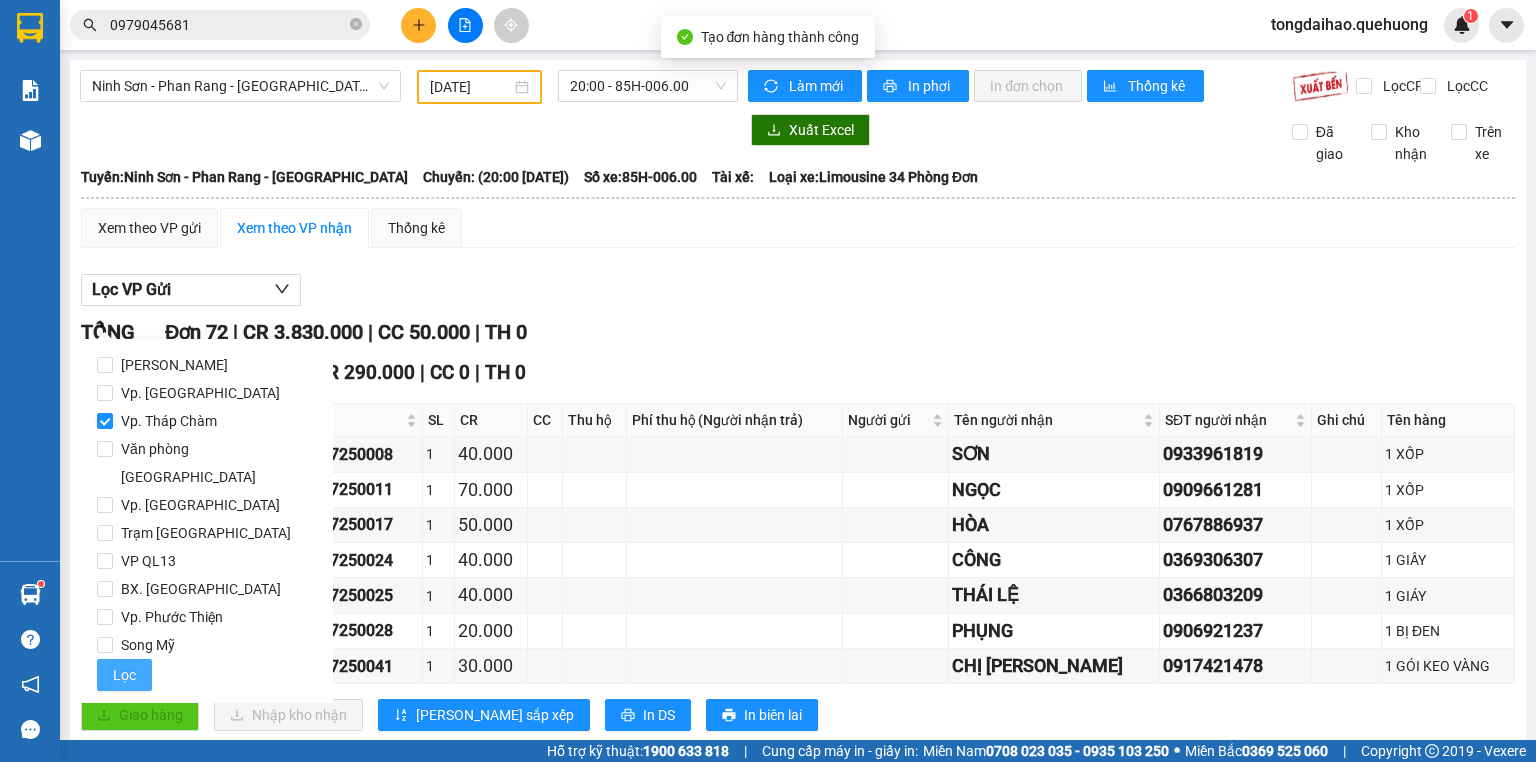 click on "Lọc" at bounding box center (124, 675) 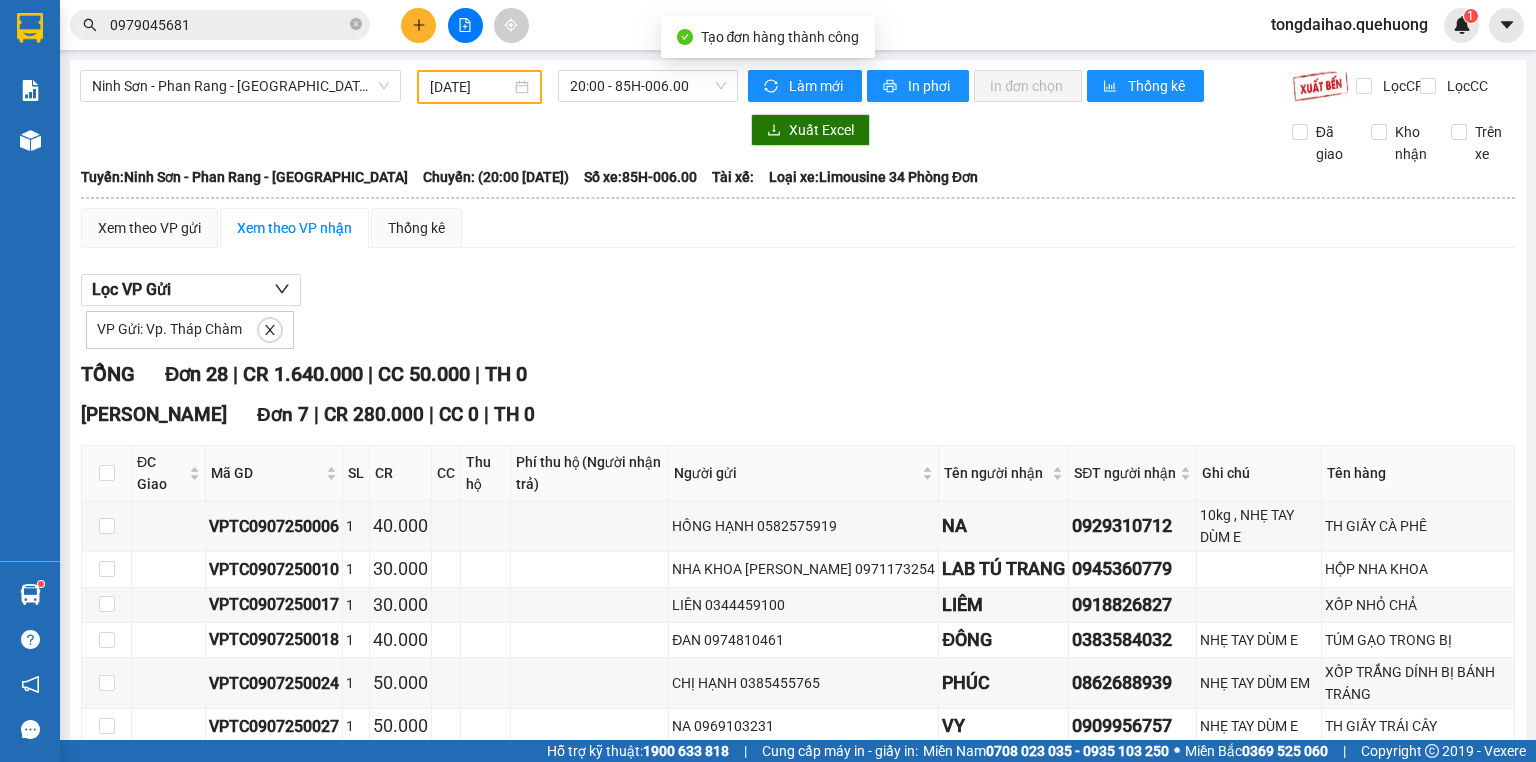 scroll, scrollTop: 80, scrollLeft: 0, axis: vertical 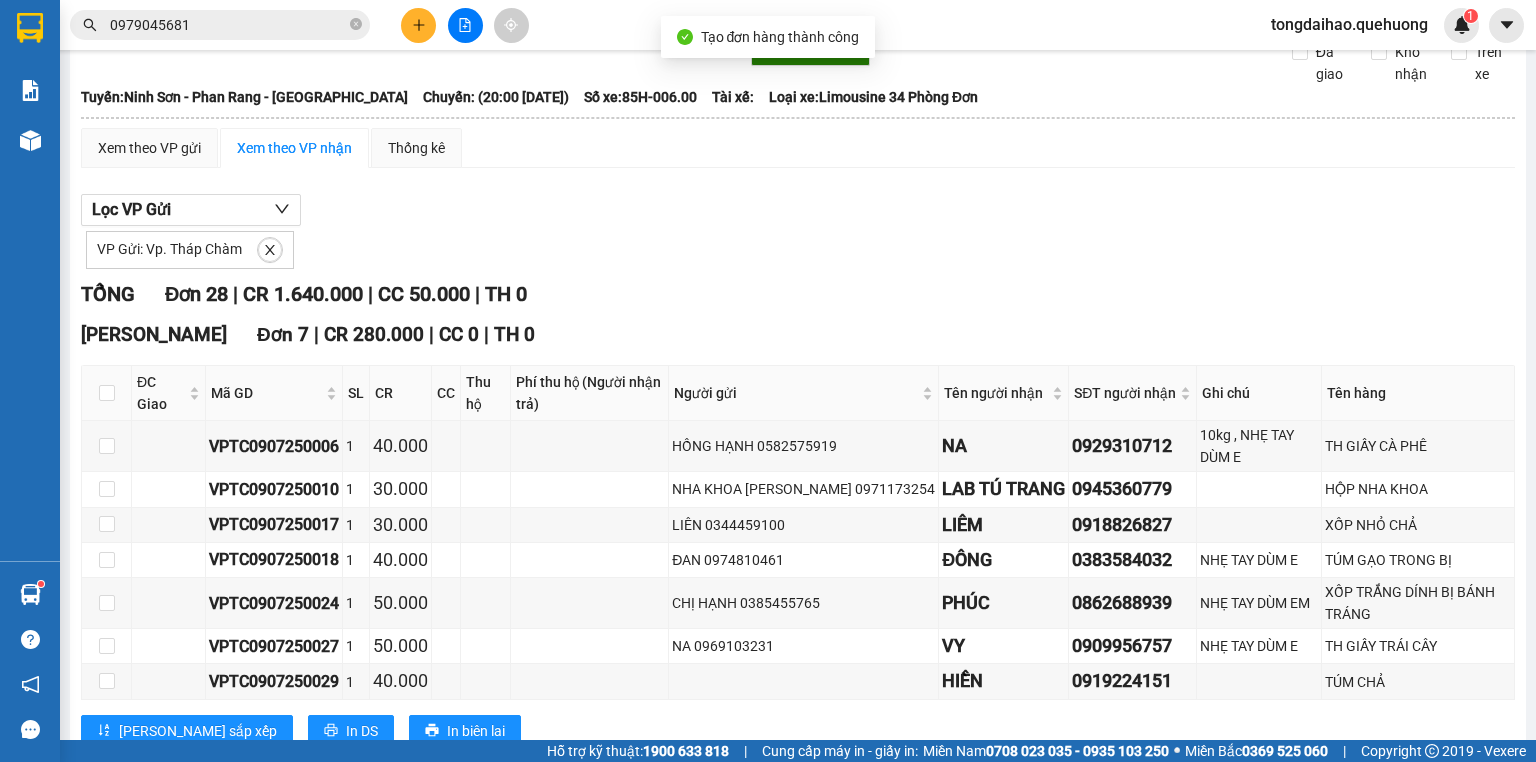 click on "Lọc VP Gửi VP Gửi: Vp. Tháp Chàm TỔNG Đơn   28 | CR   1.640.000 | CC   50.000 | TH   0 An [PERSON_NAME][GEOGRAPHIC_DATA]   7 | CR   280.000 | CC   0 | TH   0 ĐC Giao Mã GD SL CR CC Thu hộ Phí thu hộ (Người nhận trả) Người gửi Tên người nhận SĐT người nhận Ghi chú Tên hàng Ký nhận                             VPTC0907250006 1 40.000 HỒNG HẠNH 0582575919 NA 0929310712 10kg , NHẸ TAY DÙM E  TH GIẤY CÀ PHÊ  VPTC0907250010 1 30.000 NHA KHOA KIM CƯƠNG  0971173254 LAB TÚ TRANG 0945360779 HỘP NHA KHOA  VPTC0907250017 1 30.000 LIÊN 0344459100 LIÊM  0918826827 XỐP NHỎ CHẢ  VPTC0907250018 1 40.000 ĐAN 0974810461 ĐÔNG  0383584032 NHẸ TAY DÙM E TÚM GẠO TRONG BỊ  VPTC0907250024 1 50.000 CHỊ HẠNH 0385455765  PHÚC 0862688939 NHẸ TAY DÙM EM XỐP TRẮNG DÍNH BỊ BÁNH TRÁNG  VPTC0907250027 1 50.000 NA  0969103231 VY 0909956757 NHẸ TAY DÙM E TH GIẤY TRÁI CÂY VPTC0907250029 1 40.000   HIỀN 0919224151 TÚM CHẢ In DS" at bounding box center [798, 1044] 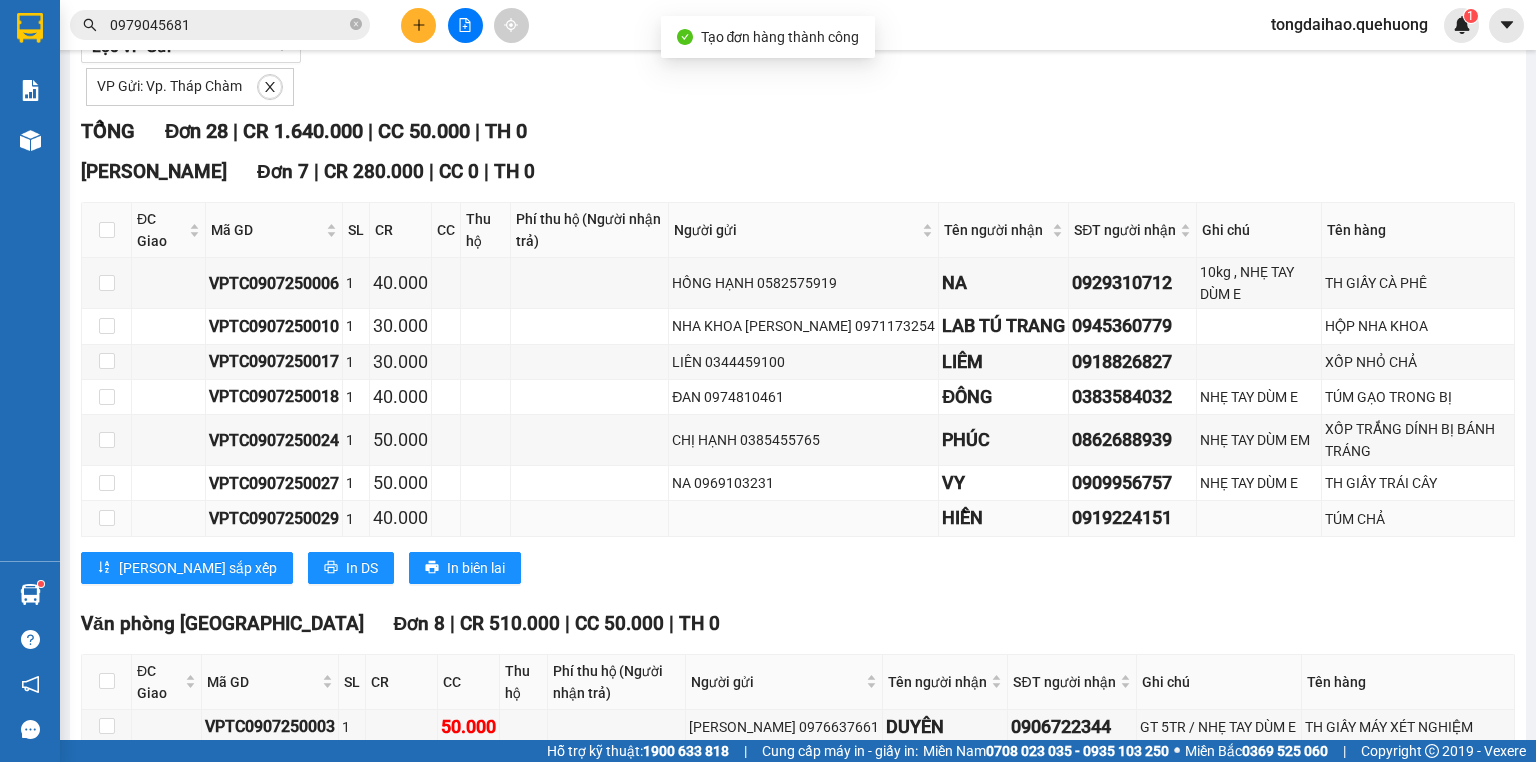scroll, scrollTop: 0, scrollLeft: 0, axis: both 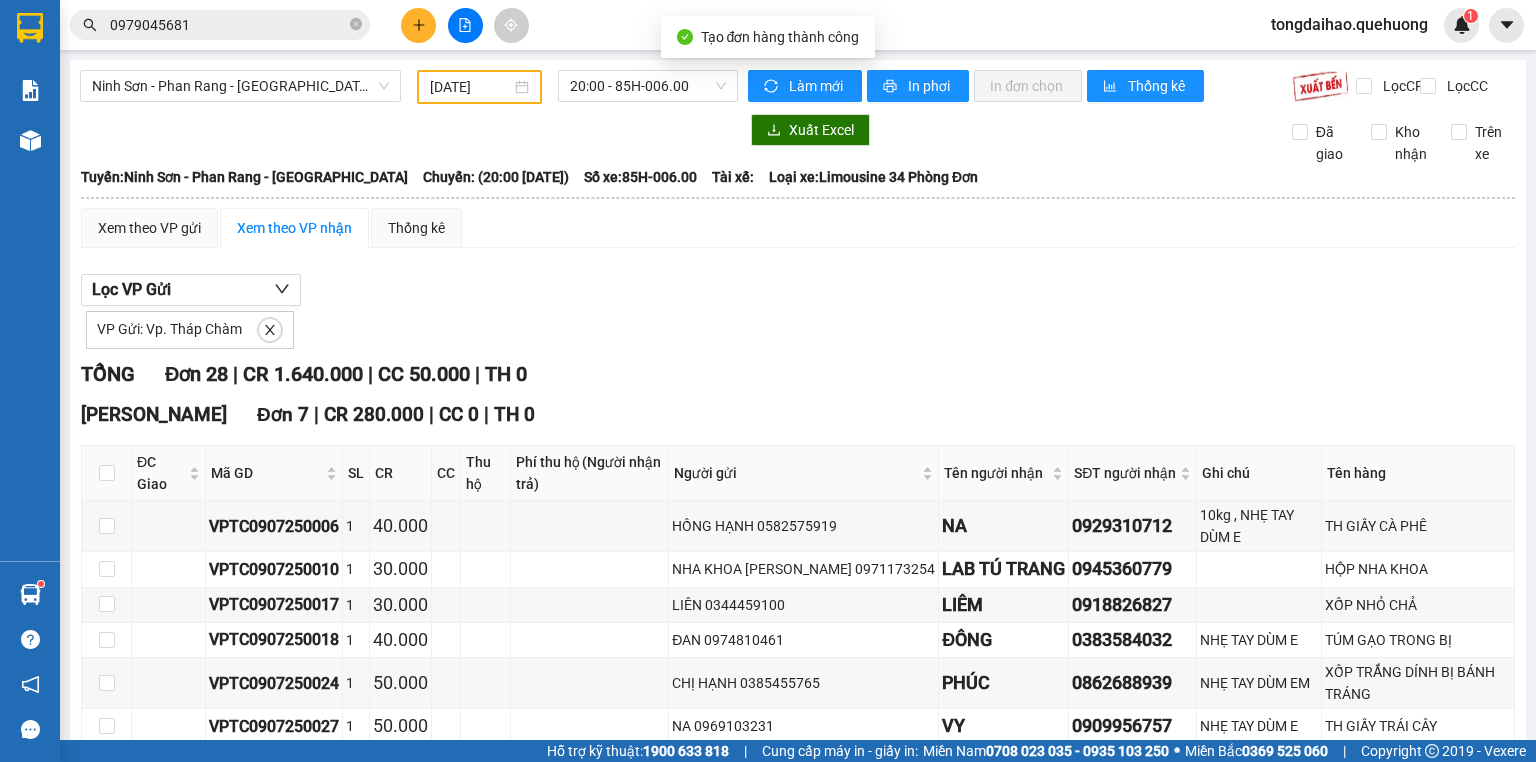 click on "VP Gửi: Vp. Tháp Chàm" at bounding box center [798, 327] 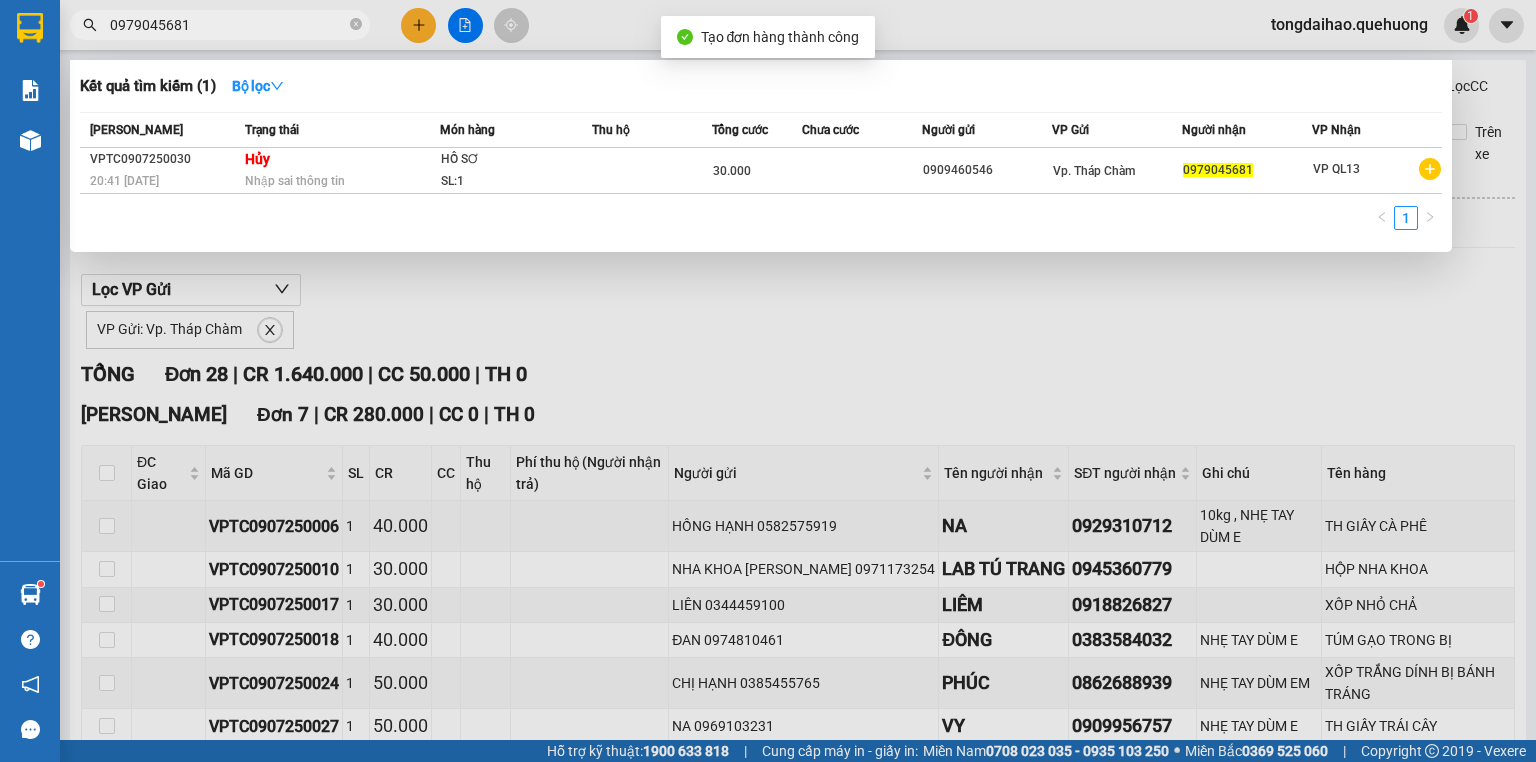 click at bounding box center (768, 381) 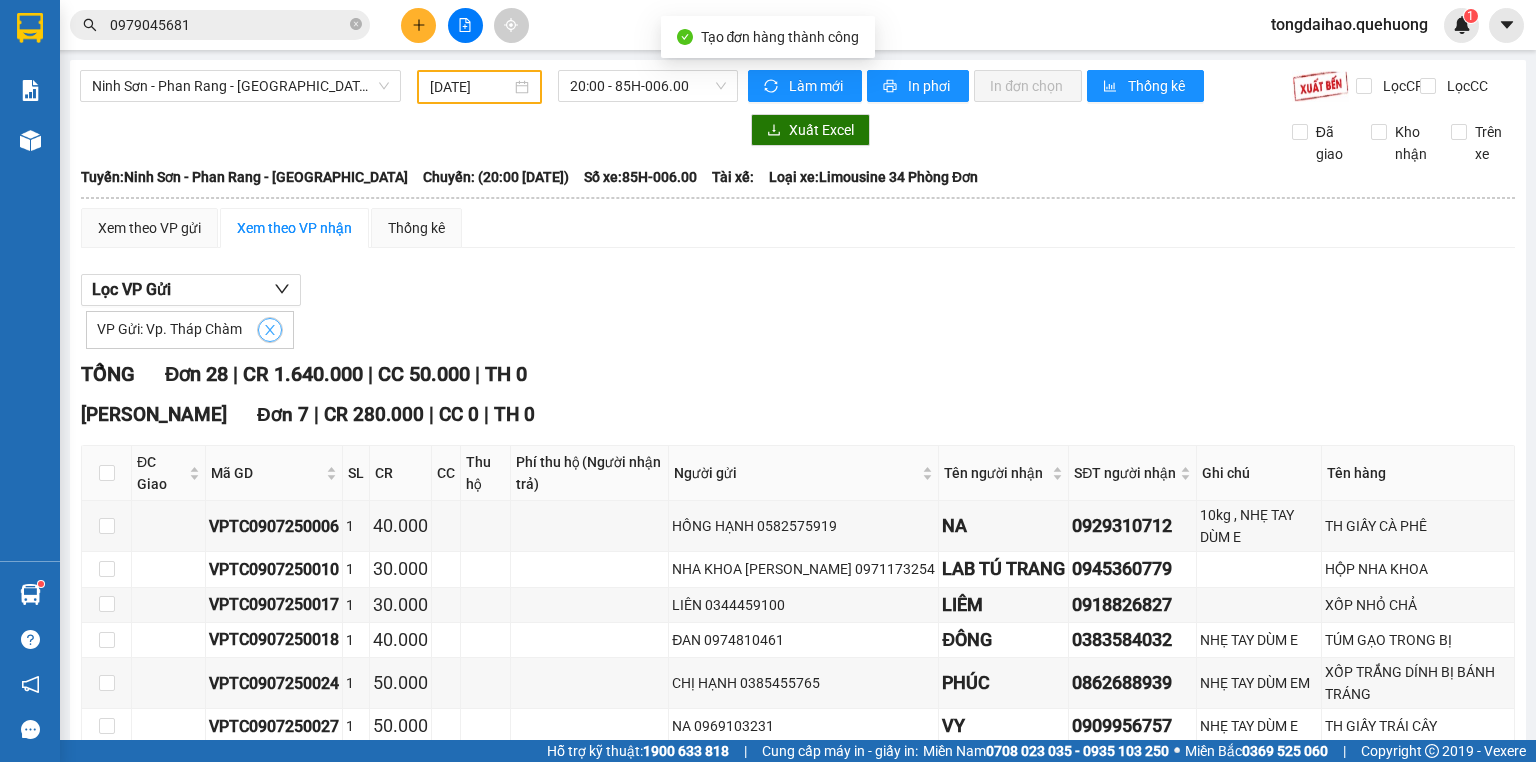 click 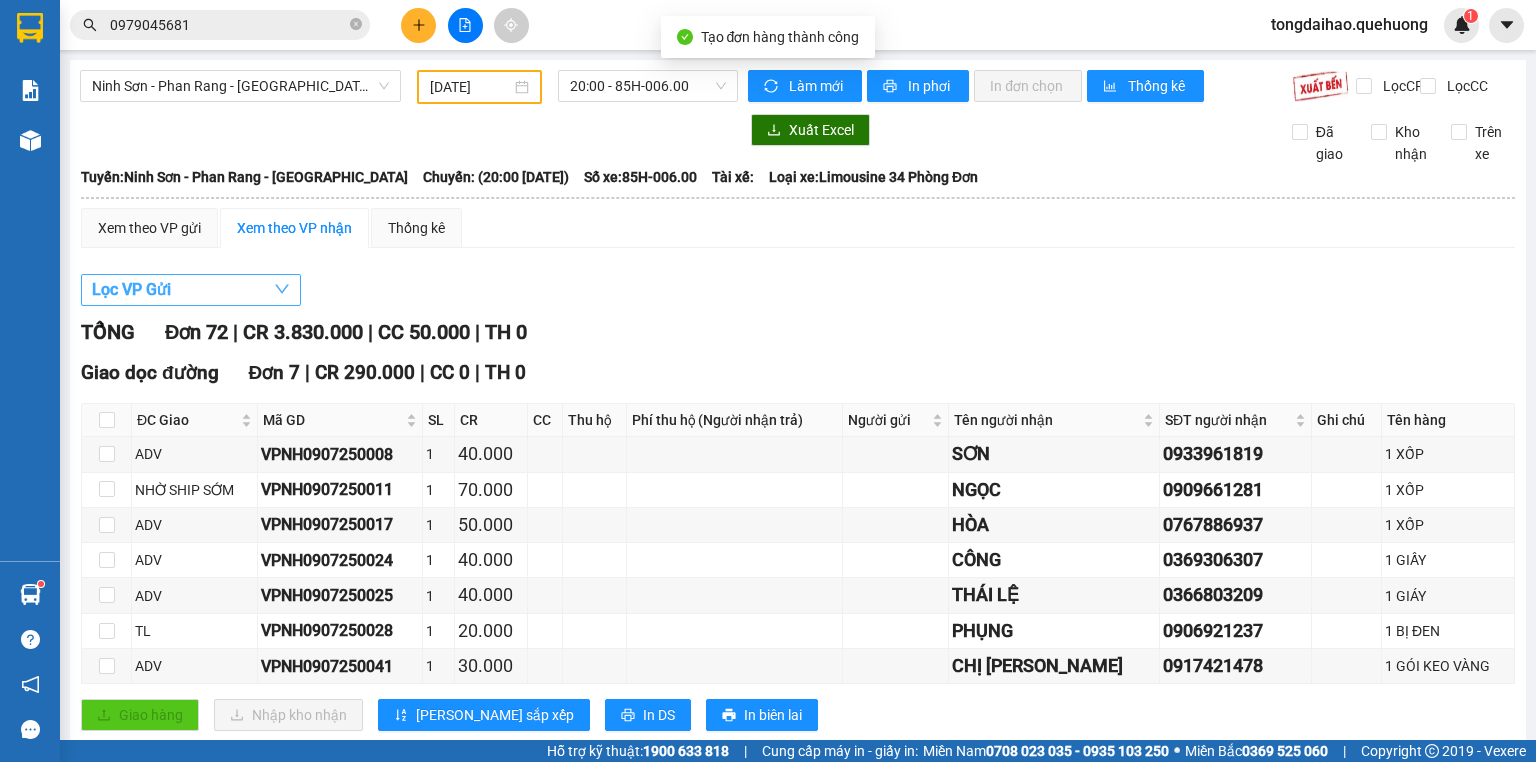 click 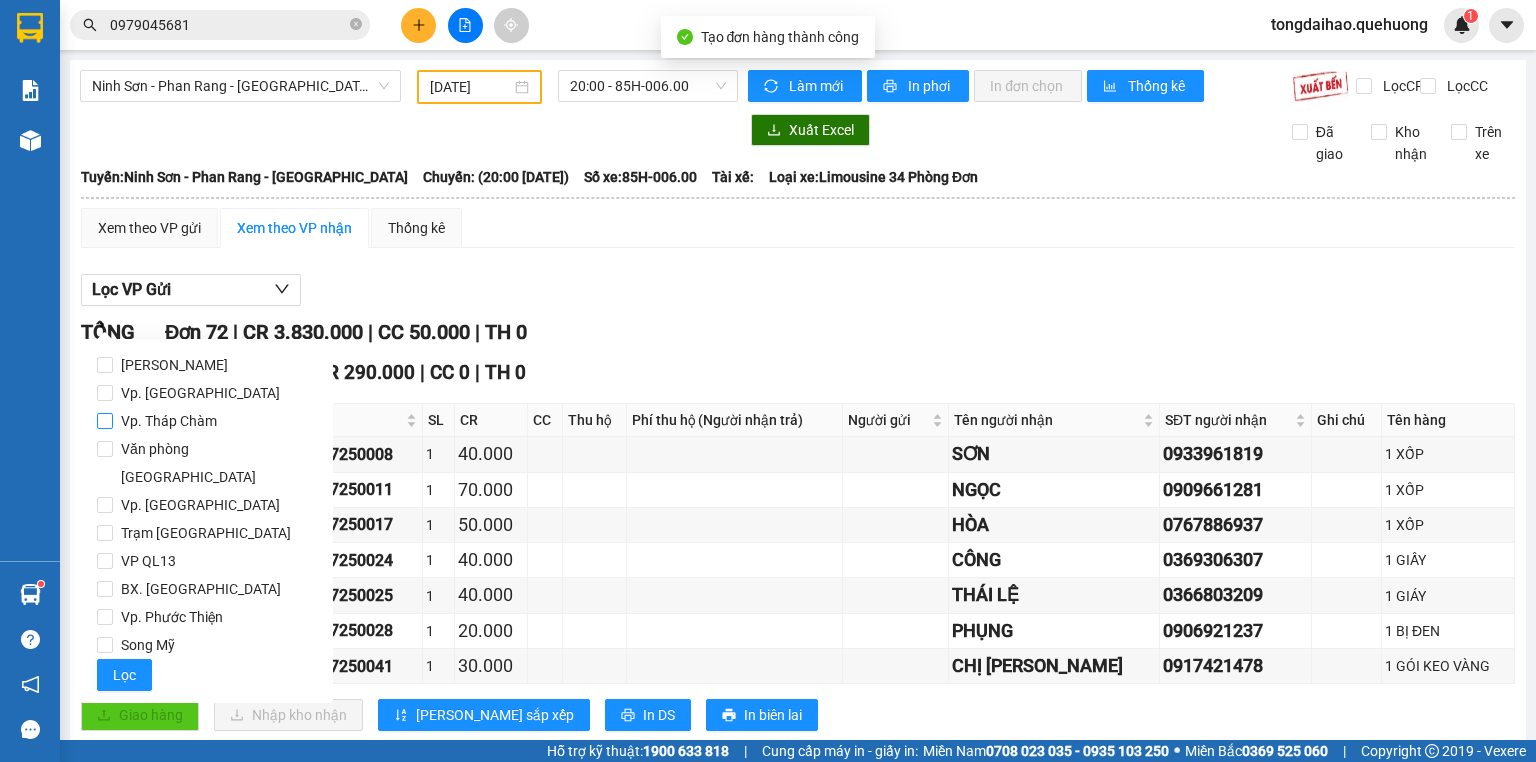 click on "Vp. Tháp Chàm" at bounding box center [169, 421] 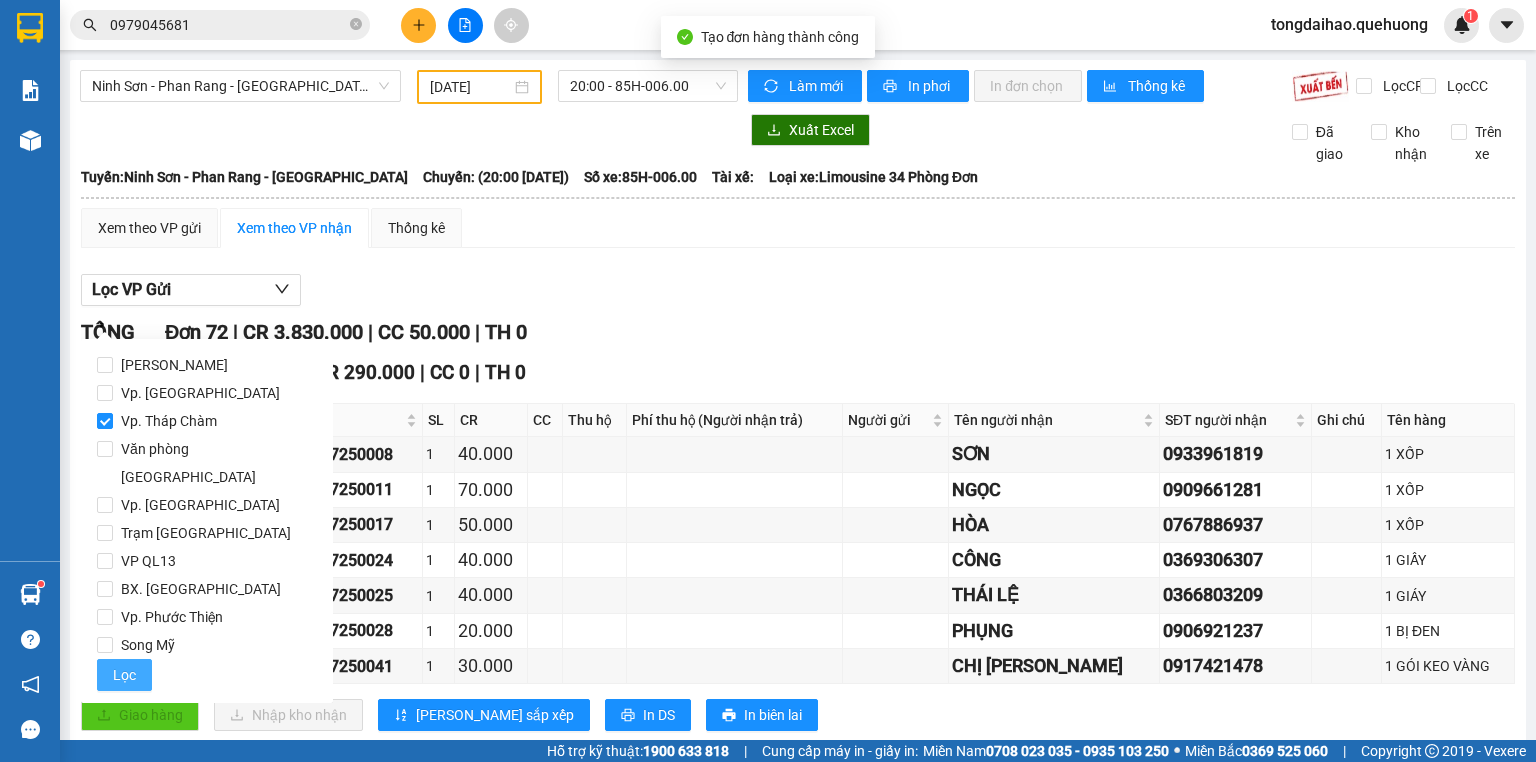 click on "Lọc" at bounding box center [124, 675] 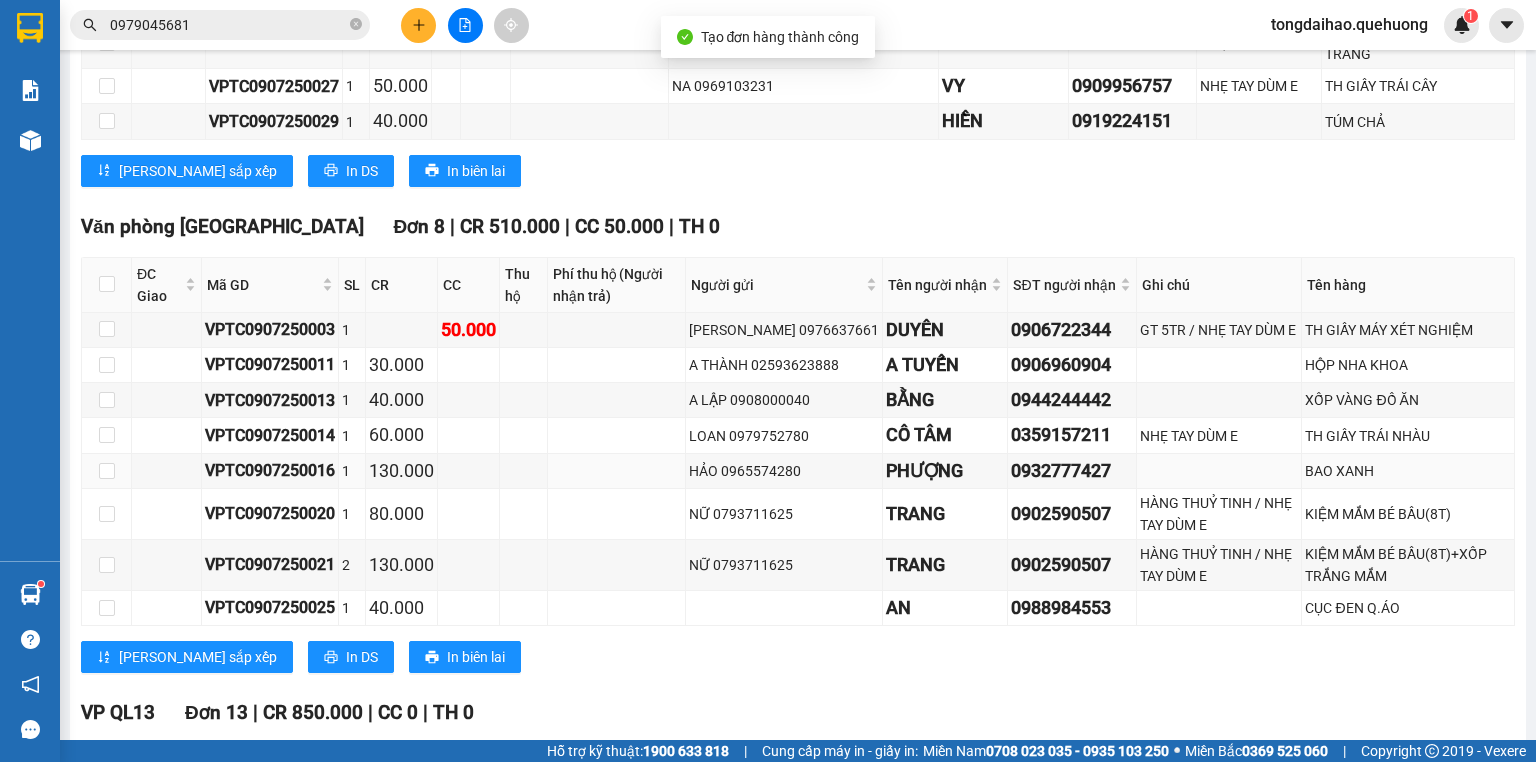 scroll, scrollTop: 720, scrollLeft: 0, axis: vertical 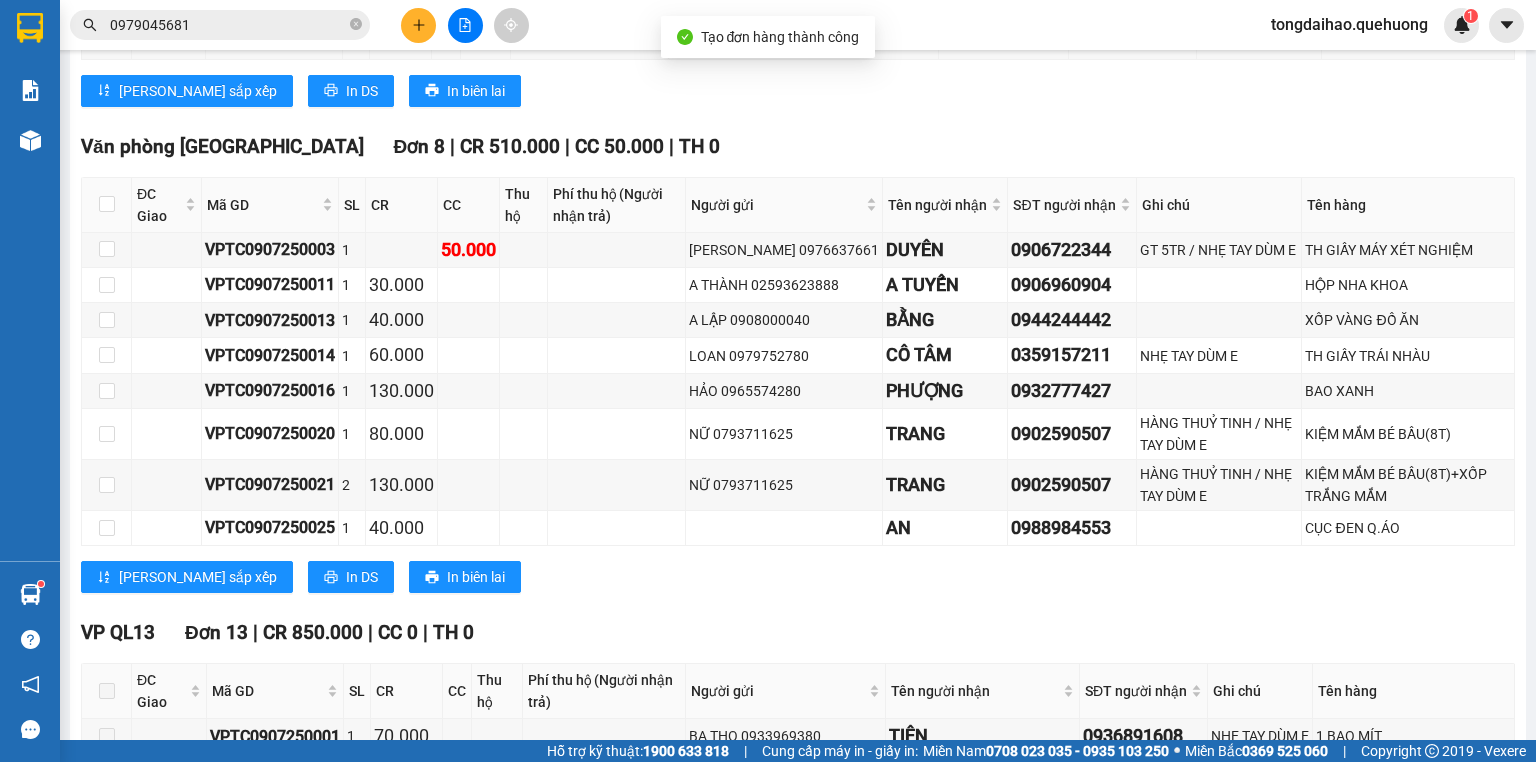 click on "TỔNG Đơn   28 | CR   1.640.000 | CC   50.000 | TH   0 An [PERSON_NAME][GEOGRAPHIC_DATA]   7 | CR   280.000 | CC   0 | TH   0 ĐC Giao Mã GD SL CR CC Thu hộ Phí thu hộ (Người nhận trả) Người gửi Tên người nhận SĐT người nhận Ghi chú Tên hàng Ký nhận                             VPTC0907250006 1 40.000 HỒNG HẠNH 0582575919 NA 0929310712 10kg , NHẸ TAY DÙM E  TH GIẤY CÀ PHÊ  VPTC0907250010 1 30.000 NHA KHOA KIM CƯƠNG  0971173254 LAB TÚ TRANG 0945360779 HỘP NHA KHOA  VPTC0907250017 1 30.000 LIÊN 0344459100 LIÊM  0918826827 XỐP NHỎ CHẢ  VPTC0907250018 1 40.000 ĐAN 0974810461 ĐÔNG  0383584032 NHẸ TAY DÙM E TÚM GẠO TRONG BỊ  VPTC0907250024 1 50.000 CHỊ HẠNH 0385455765  PHÚC 0862688939 NHẸ TAY DÙM EM XỐP TRẮNG DÍNH BỊ BÁNH TRÁNG  VPTC0907250027 1 50.000 NA  0969103231 VY 0909956757 NHẸ TAY DÙM E TH GIẤY TRÁI CÂY VPTC0907250029 1 40.000   HIỀN 0919224151 TÚM CHẢ Lưu sắp xếp In DS In biên lai   19008678" at bounding box center [798, 452] 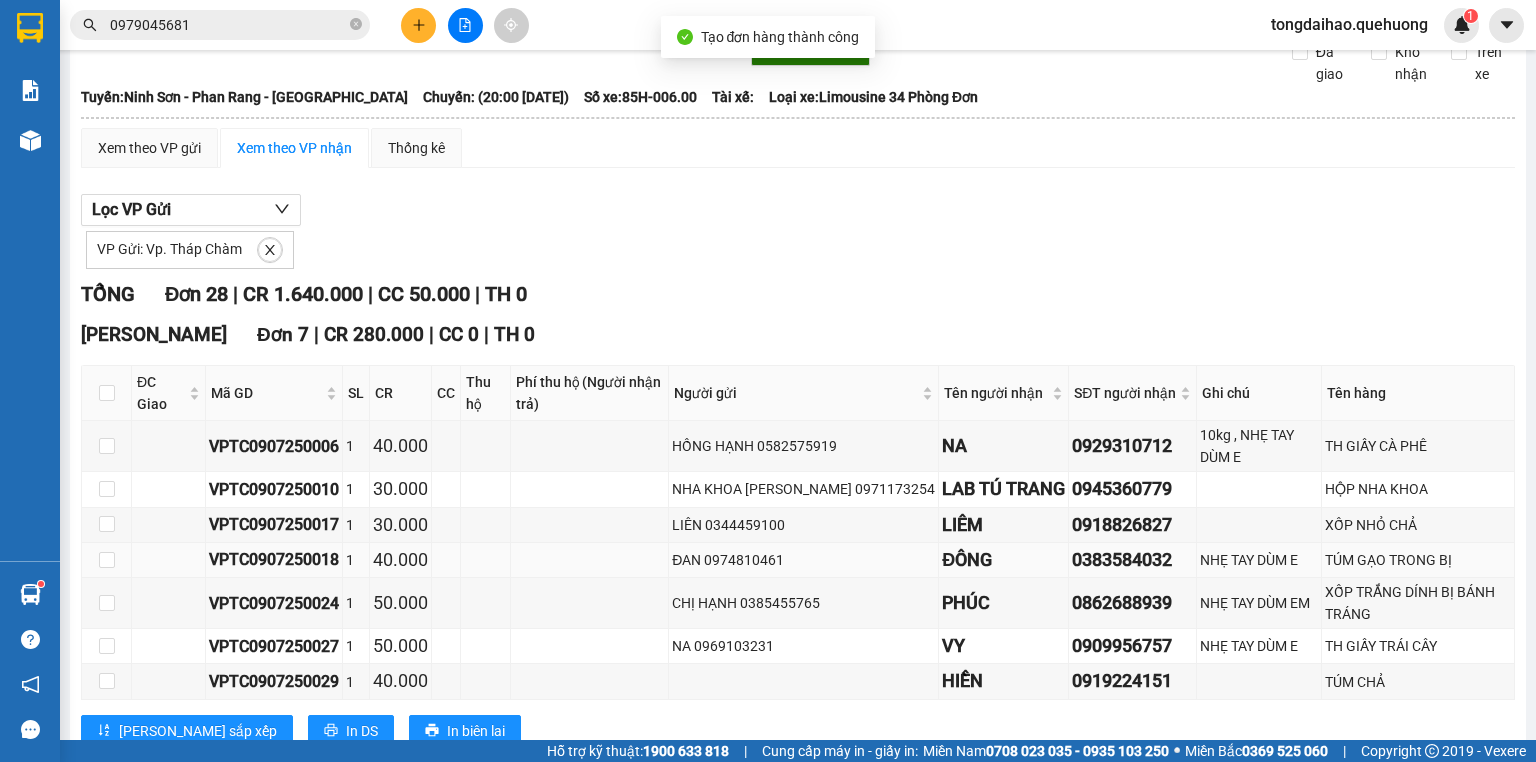 scroll, scrollTop: 0, scrollLeft: 0, axis: both 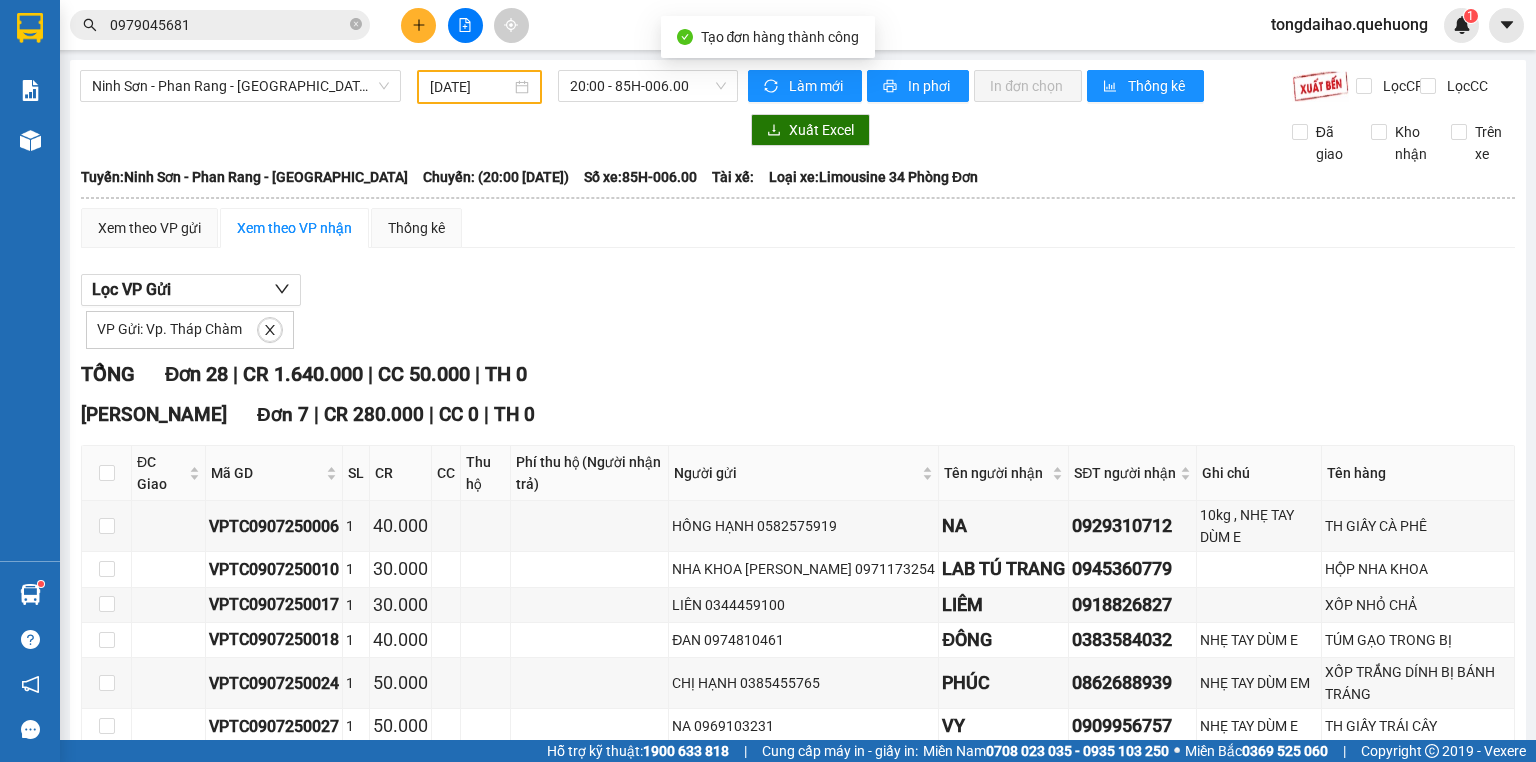 click on "Lọc VP Gửi VP Gửi: Vp. Tháp Chàm" at bounding box center (798, 311) 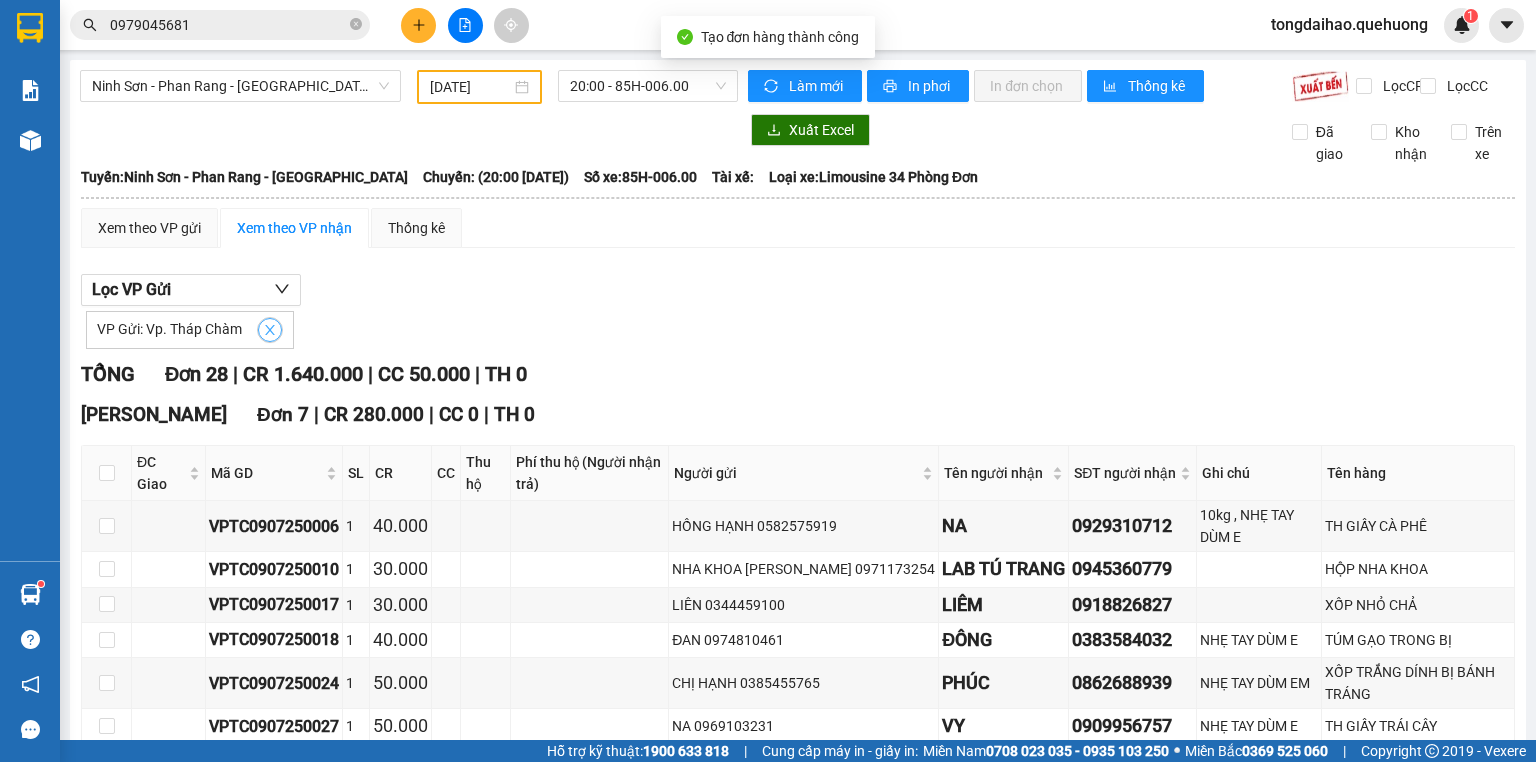 click 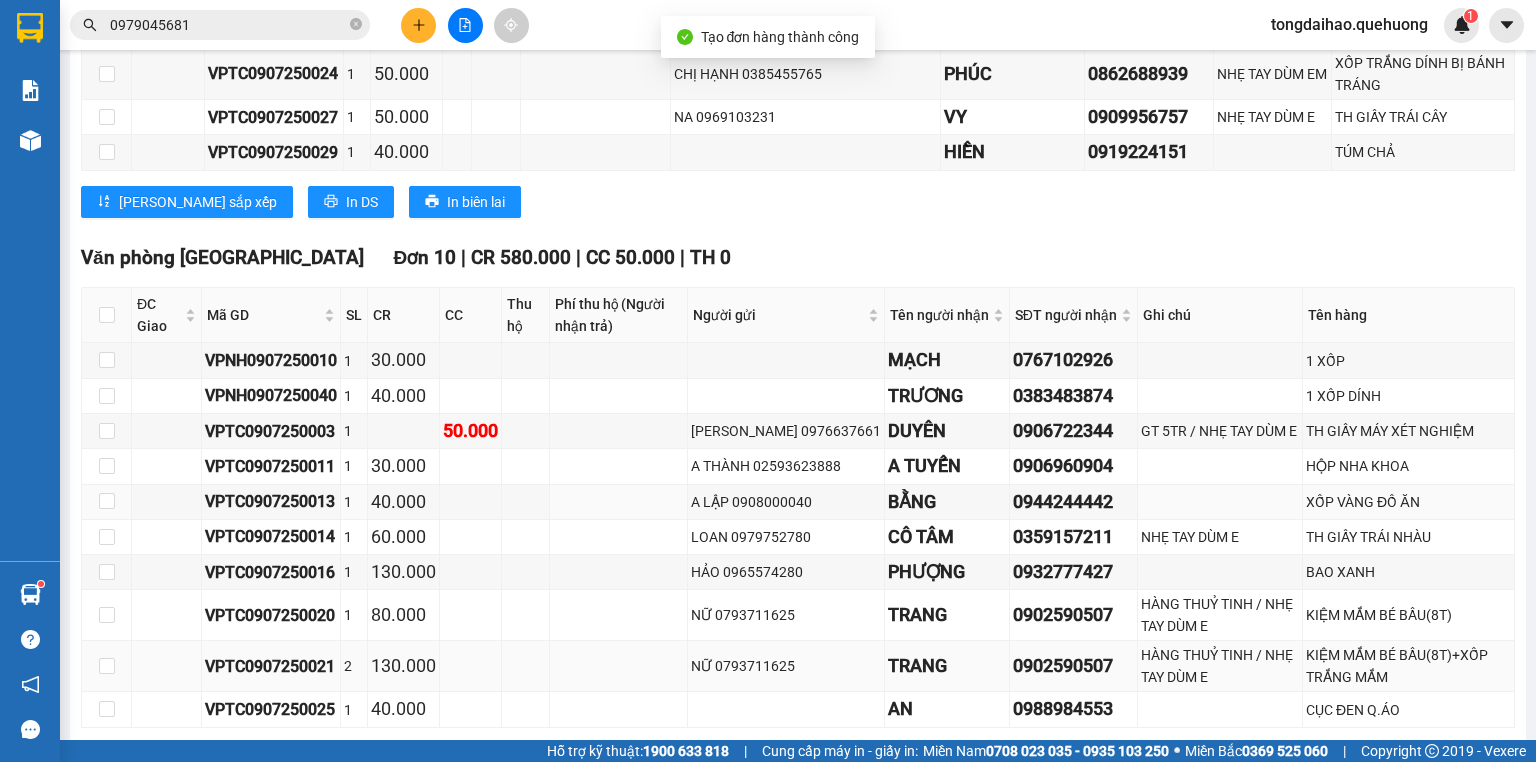 scroll, scrollTop: 1680, scrollLeft: 0, axis: vertical 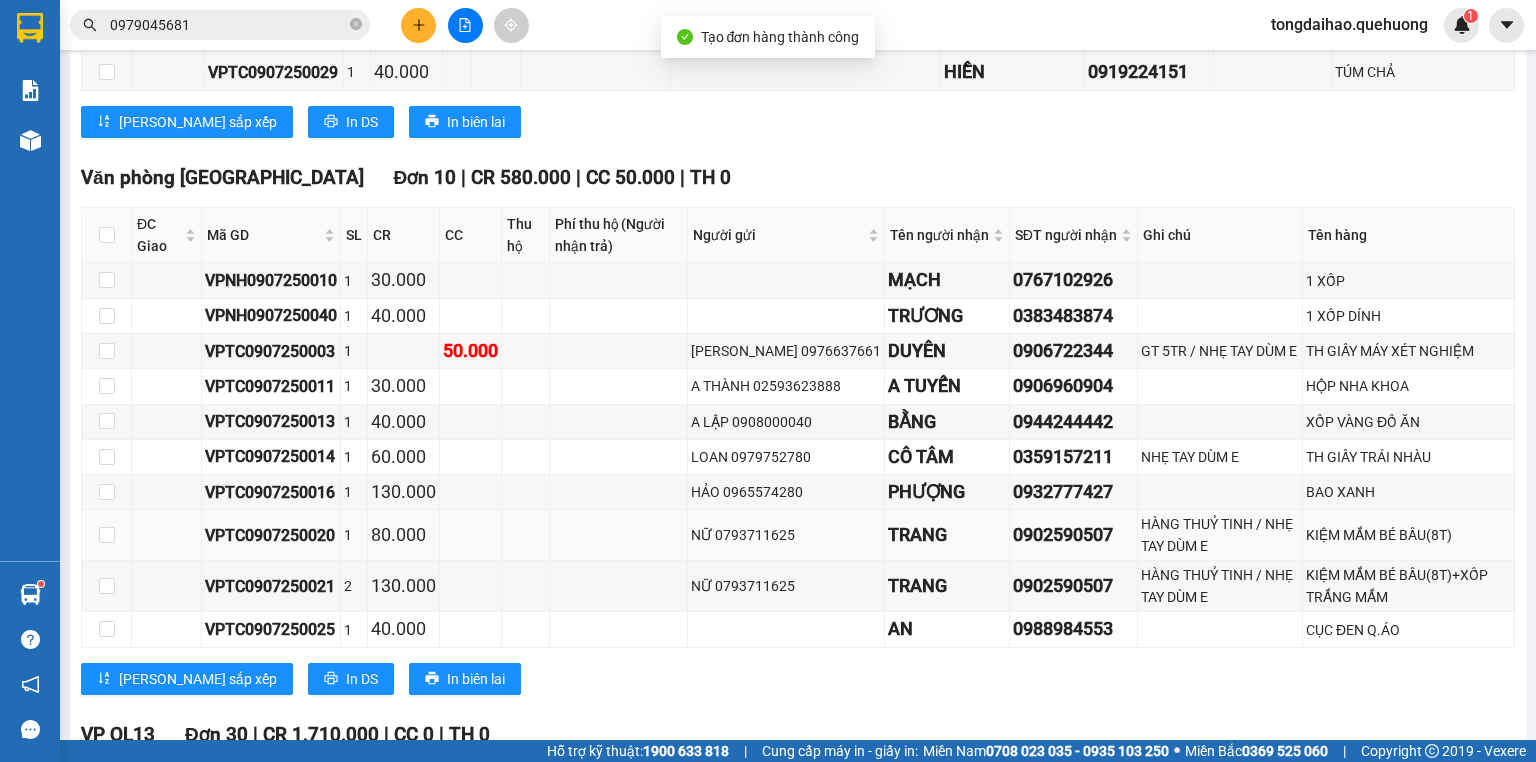 click on "VPTC0907250020" at bounding box center [271, 535] 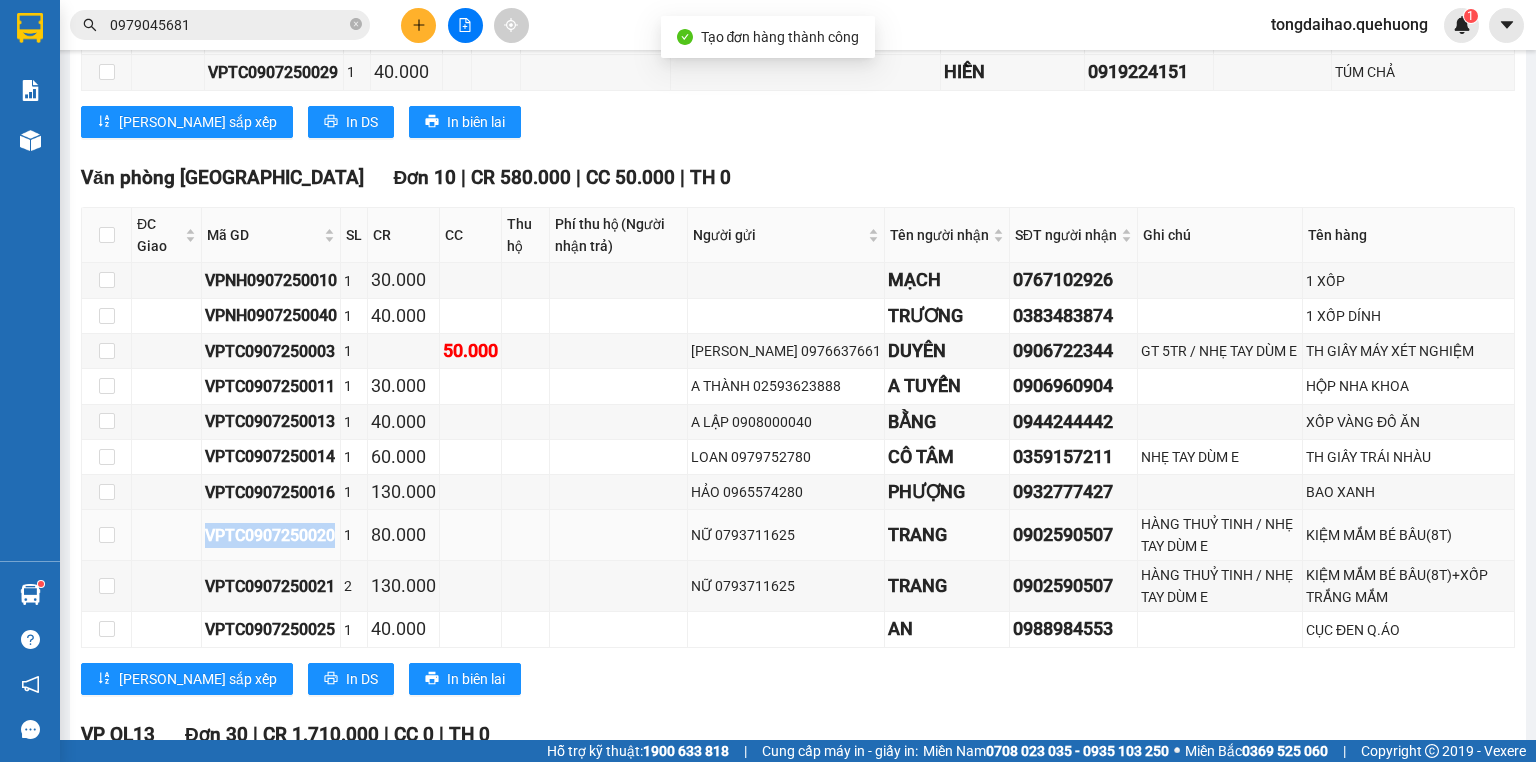 click on "VPTC0907250020" at bounding box center (271, 535) 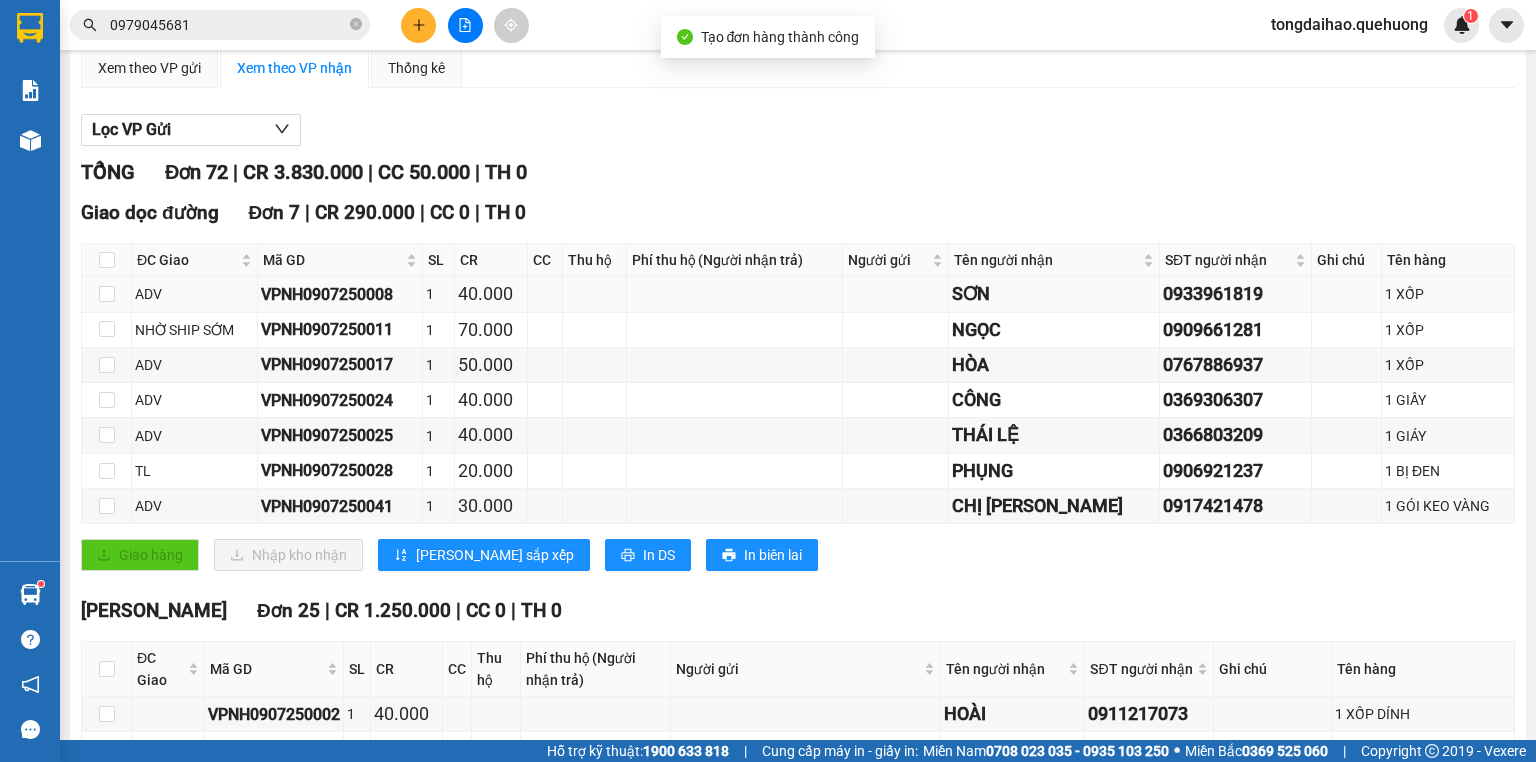scroll, scrollTop: 0, scrollLeft: 0, axis: both 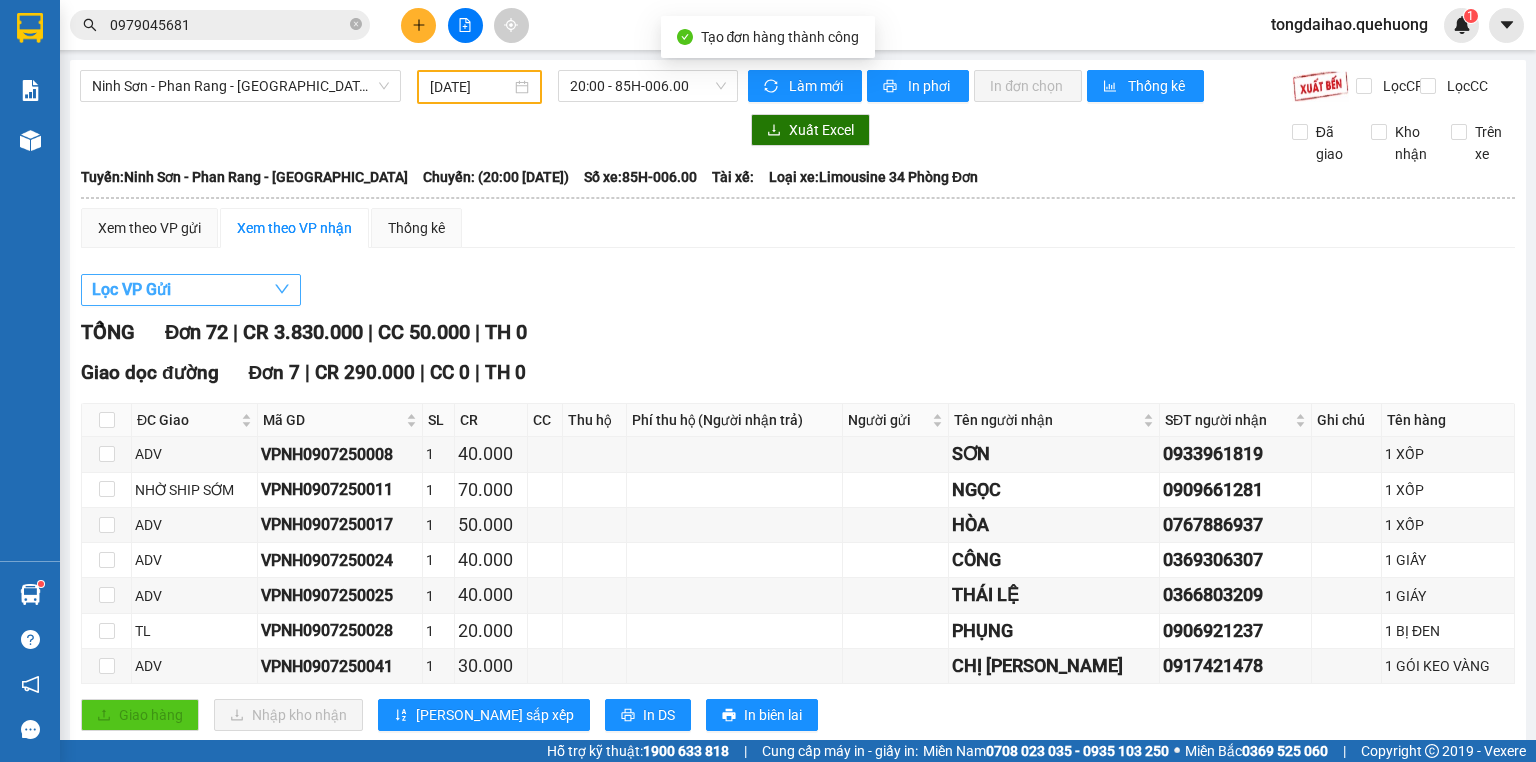 click on "Lọc VP Gửi" at bounding box center [191, 290] 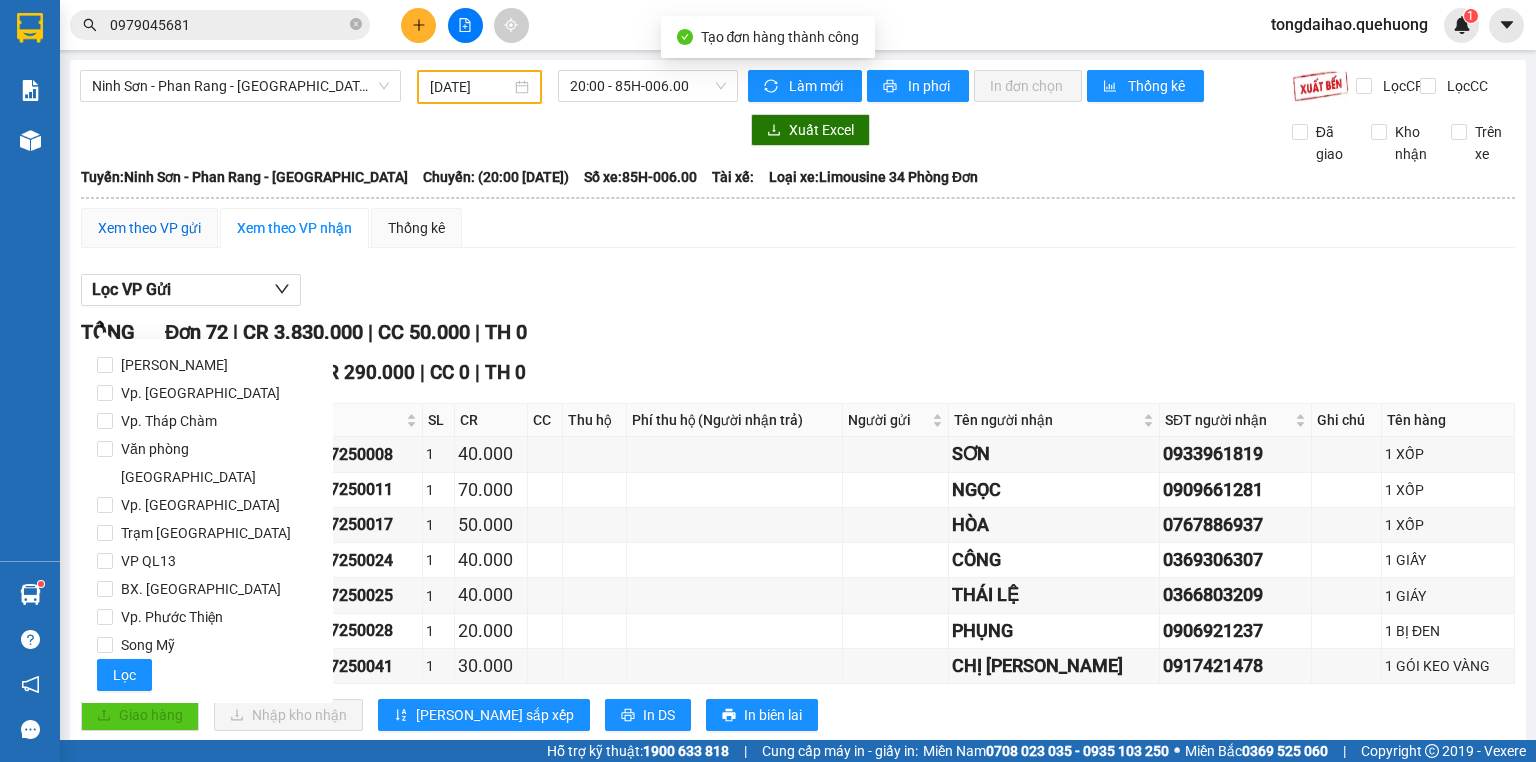 click on "Xem theo VP gửi" at bounding box center [149, 228] 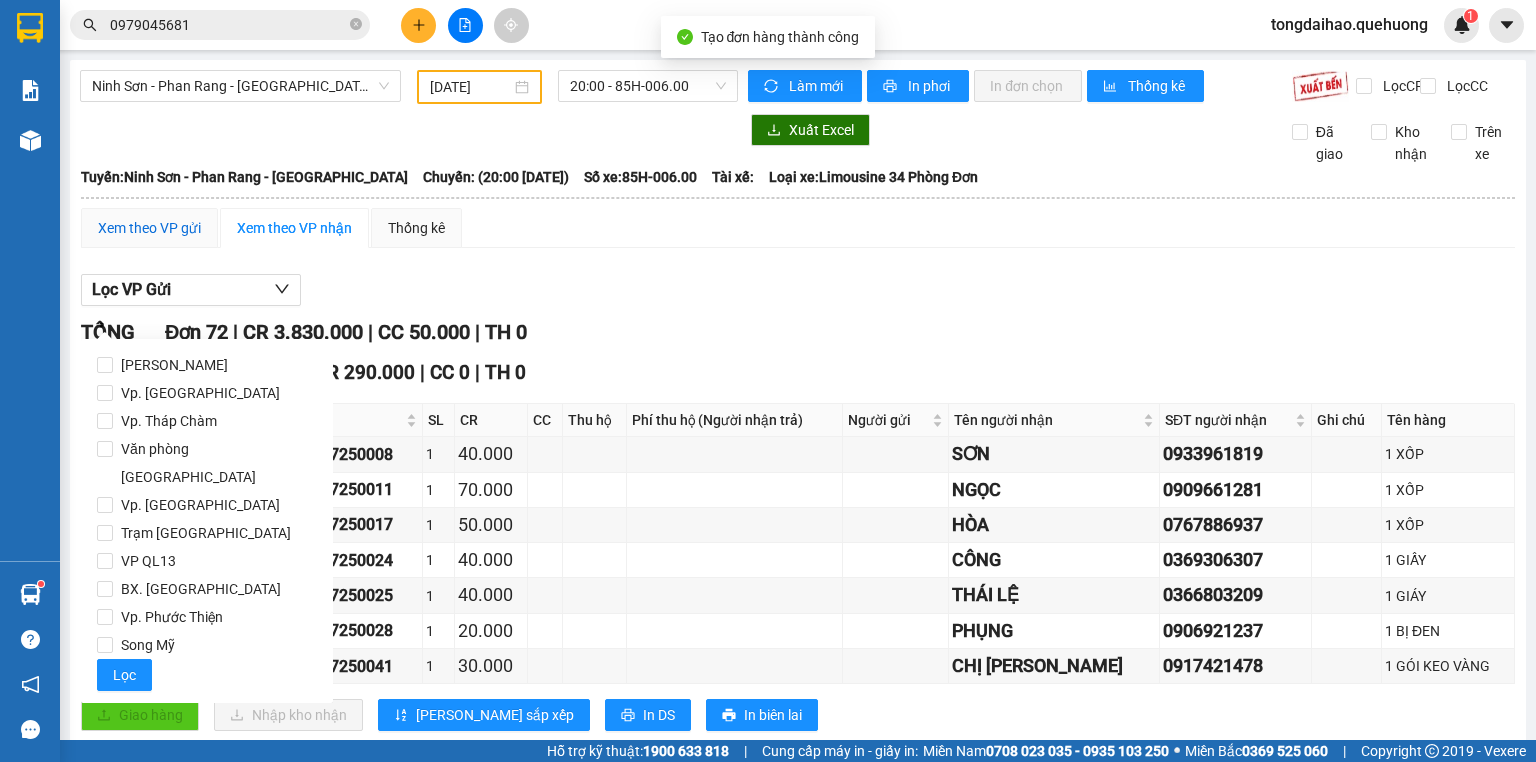 click on "Xem theo VP gửi" at bounding box center (149, 228) 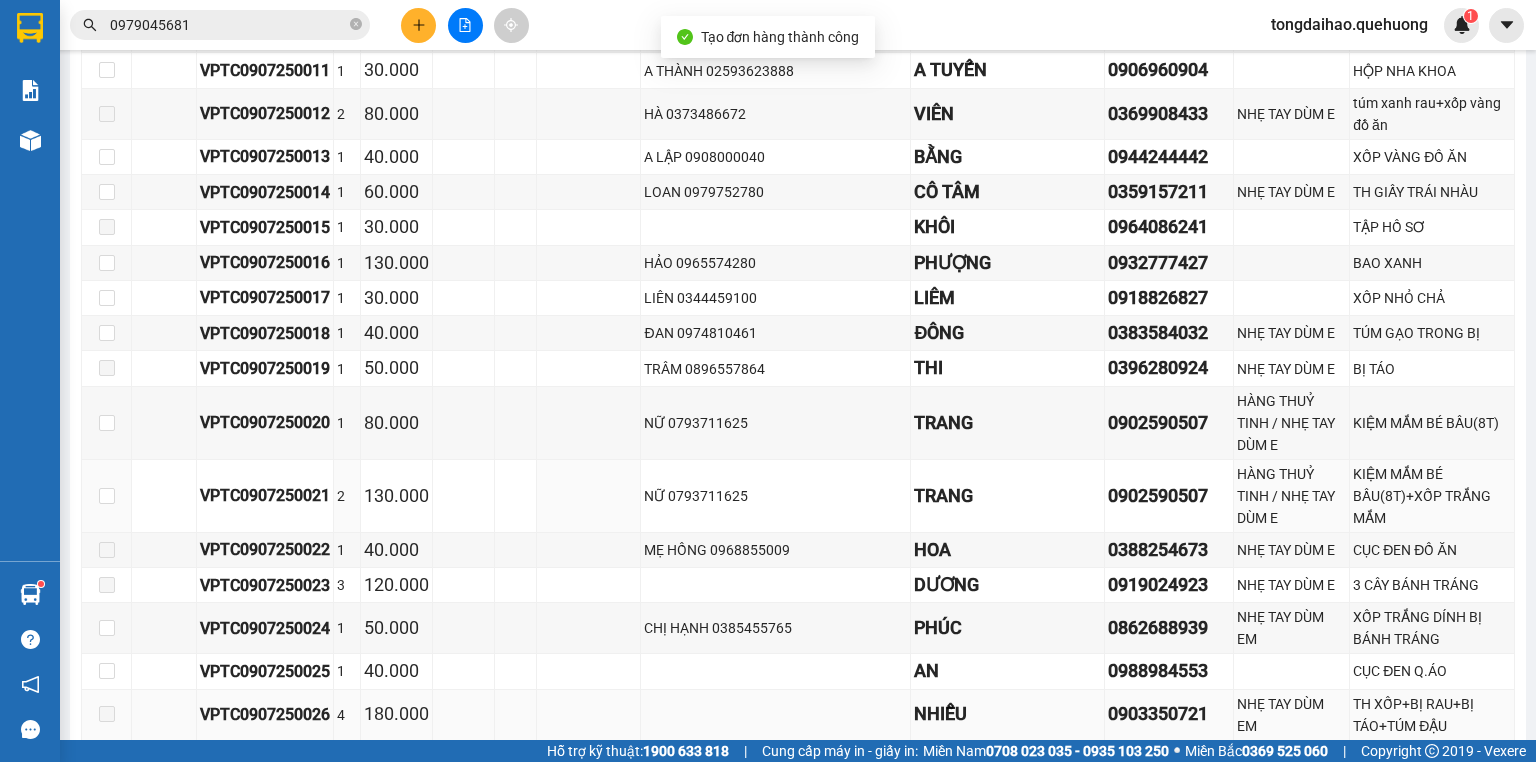 scroll, scrollTop: 2665, scrollLeft: 0, axis: vertical 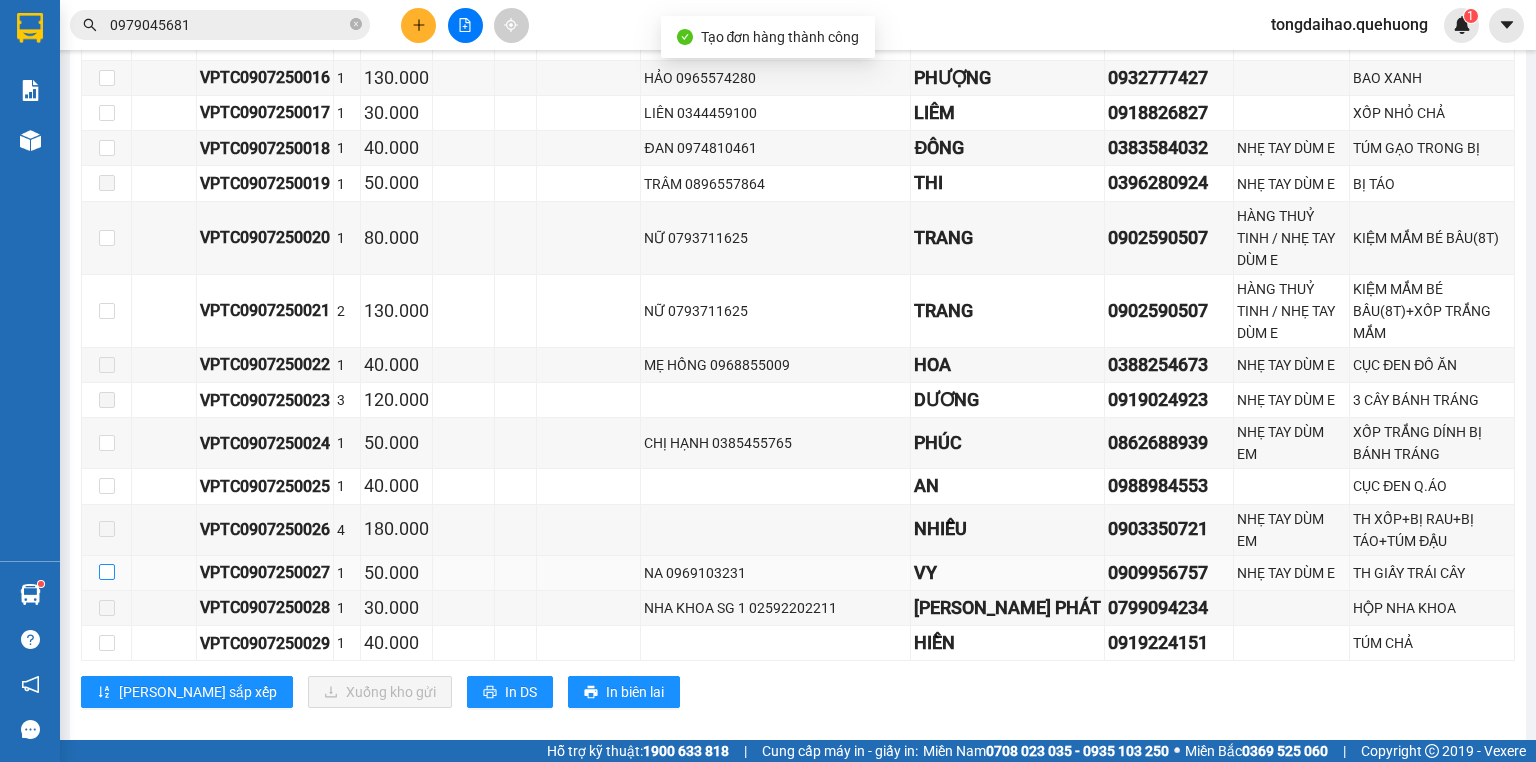 click at bounding box center [107, 572] 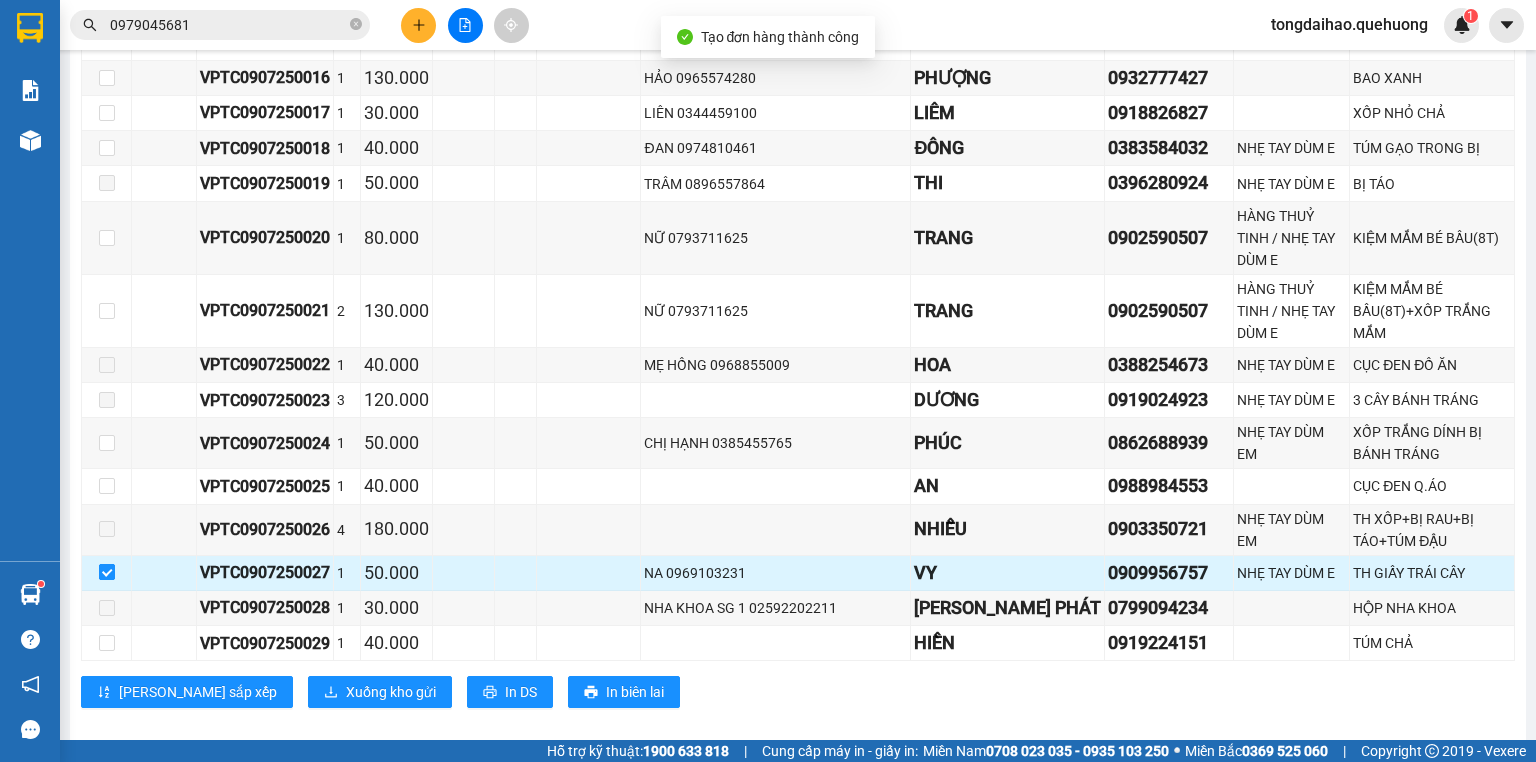 click at bounding box center [107, 572] 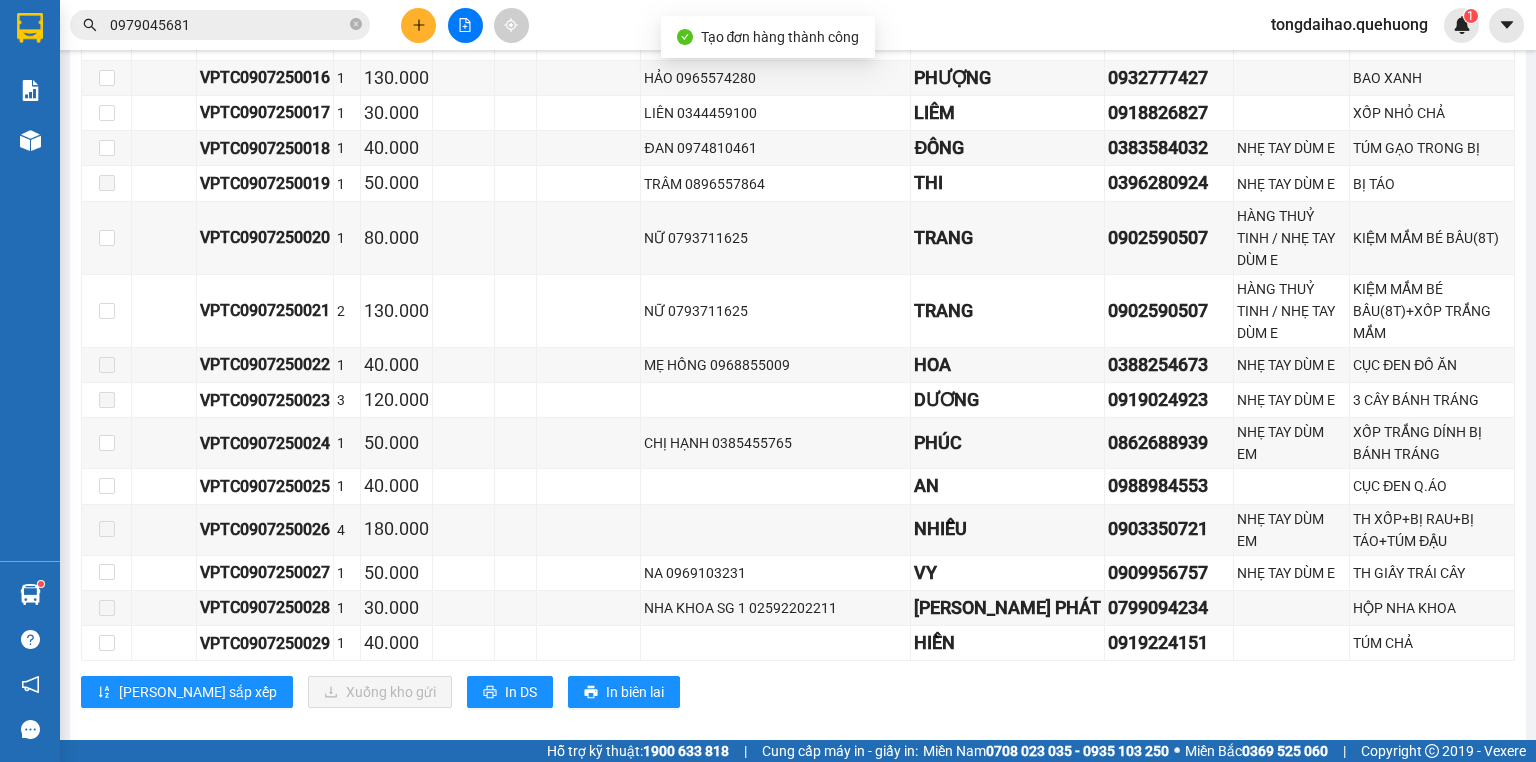 click on "Vp. Tháp Chàm Đơn   28 | CR   1.640.000 | CC   50.000 | TH   0 ĐC Giao Mã GD SL CR CC Thu hộ Phí thu hộ (Người nhận trả) Người gửi Tên người nhận SĐT người nhận Ghi chú Tên hàng Ký nhận                             VPTC0907250001 1 70.000 BA THỌ 0933969380 TIÊN 0936891608 NHẸ TAY DÙM E  1 BAO MÍT  VPTC0907250003 1 50.000 KIM ANH  0976637661 DUYÊN  0906722344 GT 5TR  / NHẸ TAY DÙM E TH GIẤY MÁY XÉT NGHIỆM  VPTC0907250004 1 30.000 GHI  0989216751 THÚY 0918913404 NHẸ TAY DÙM E  CỤC NHỎ Q.ÁO VPTC0907250005 2 90.000 TOÀN 0932139315  ĐANG 0336624874 NHẸ TAY DÙM E 2TH GIẤY TÁO NHO  VPTC0907250006 1 40.000 HỒNG HẠNH 0582575919 NA 0929310712 10kg , NHẸ TAY DÙM E  TH GIẤY CÀ PHÊ  VPTC0907250007 1 30.000 TY 0908303049 HOAN 0338362242 TH GIẤY TÁO VPTC0907250008 1 30.000 MINH 0916400107 KHÁNH THIÊN 0775330038 TẬP HỒ SƠ VPTC0907250009 1 70.000 SƯƠNG  0399570692 HÙNG  0902551139 TÚM VẢI VPTC0907250010 1 30.000" at bounding box center [798, 60] 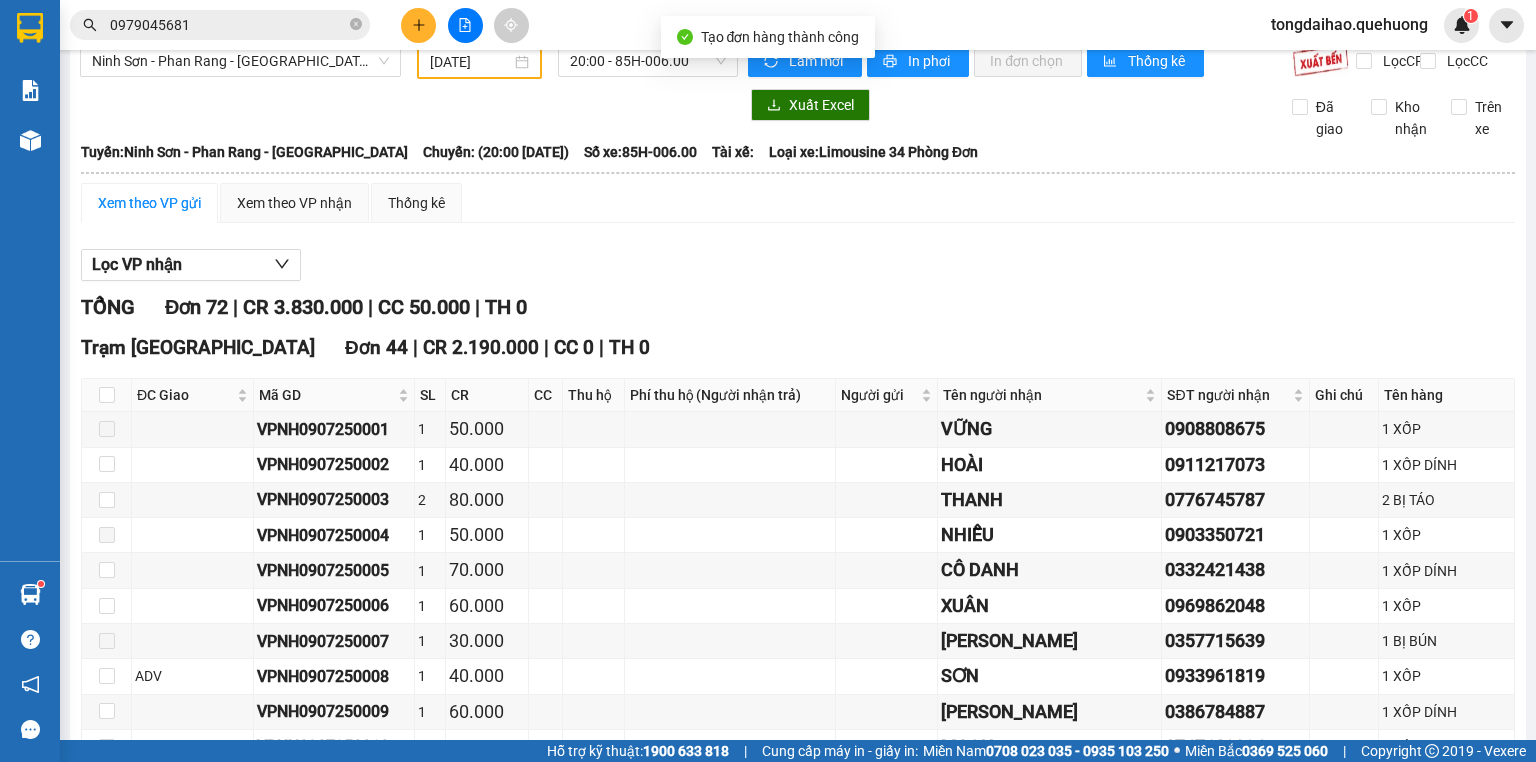 scroll, scrollTop: 0, scrollLeft: 0, axis: both 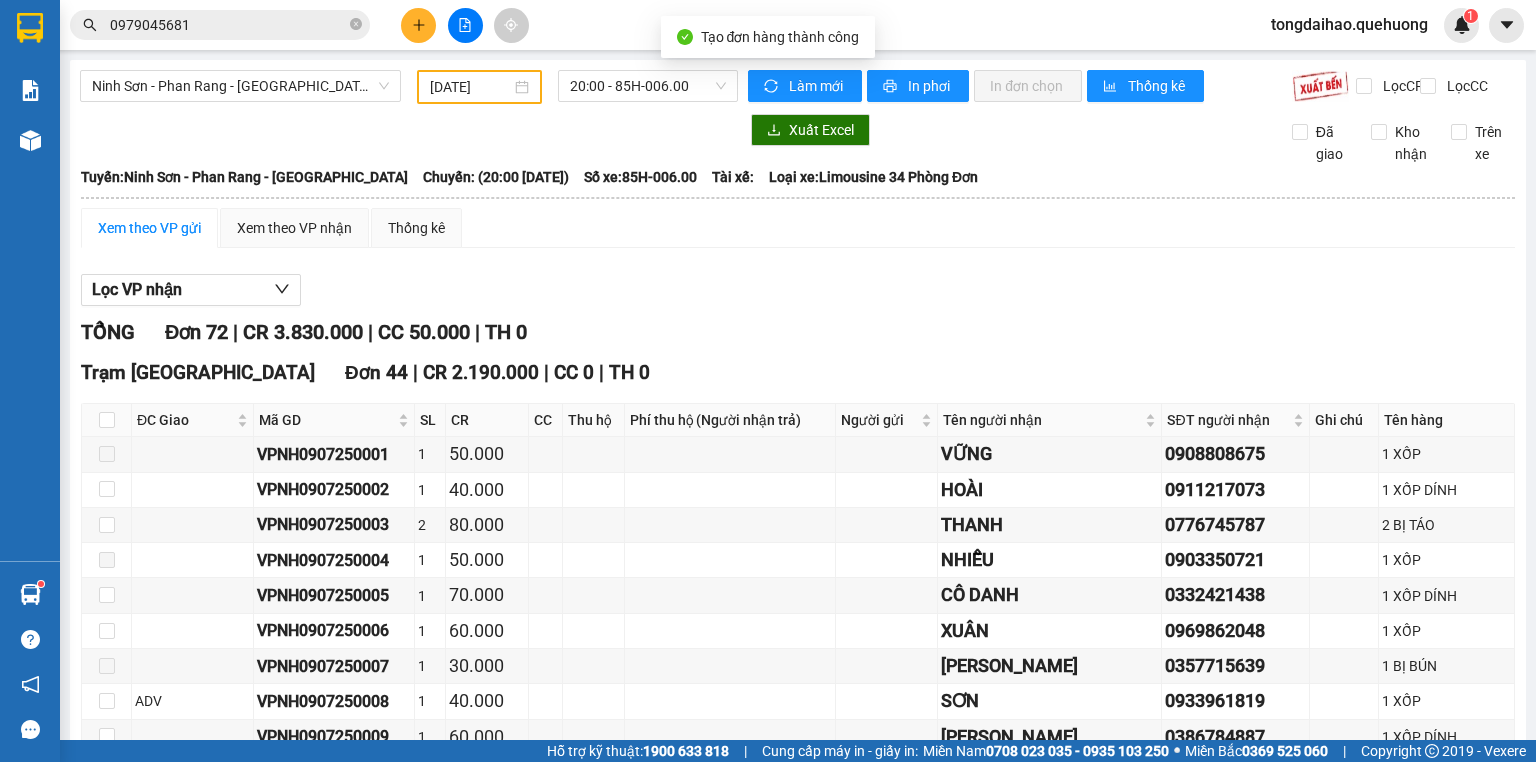 click on "Xuất Excel Đã giao Kho nhận Trên xe" at bounding box center [798, 139] 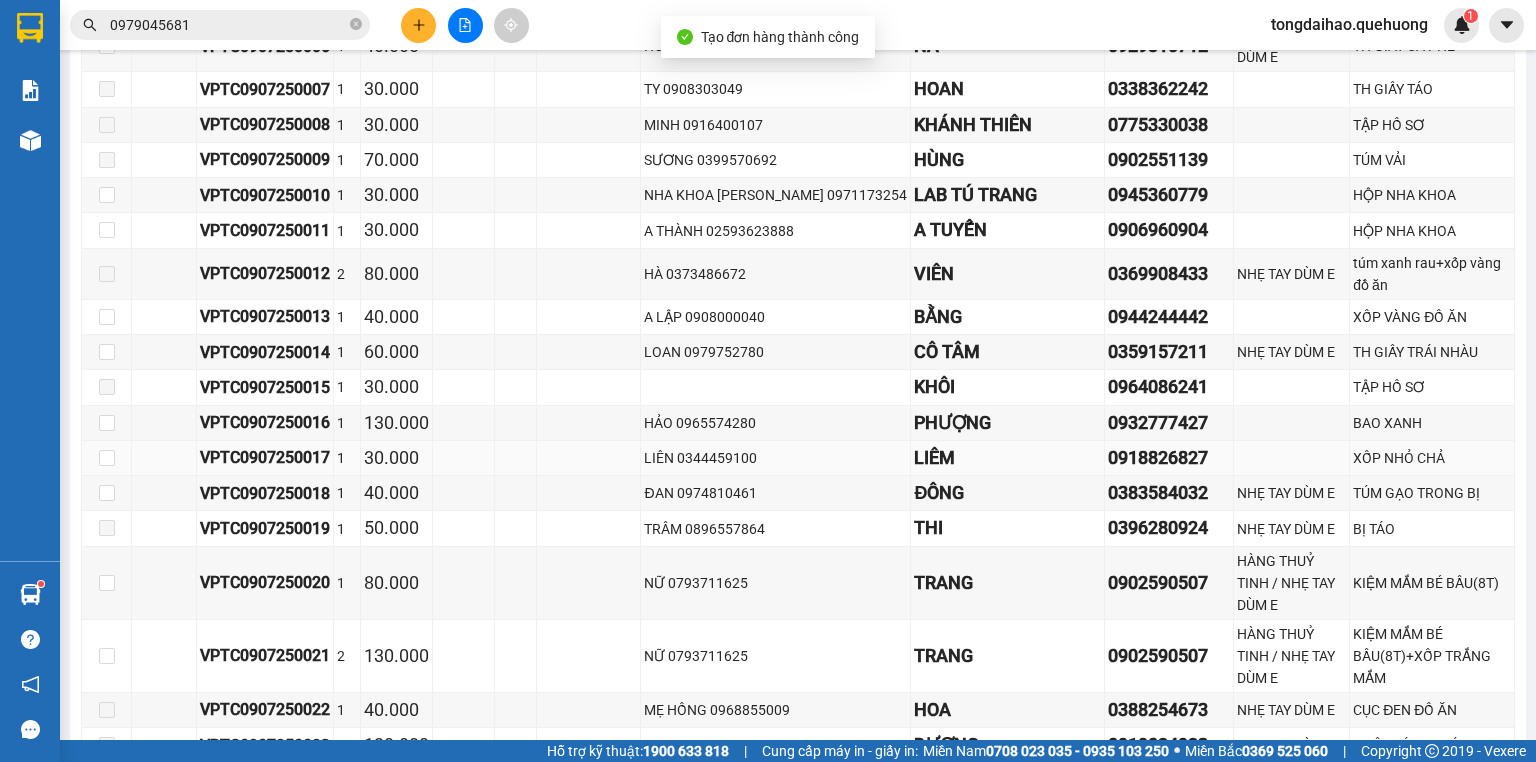 scroll, scrollTop: 2480, scrollLeft: 0, axis: vertical 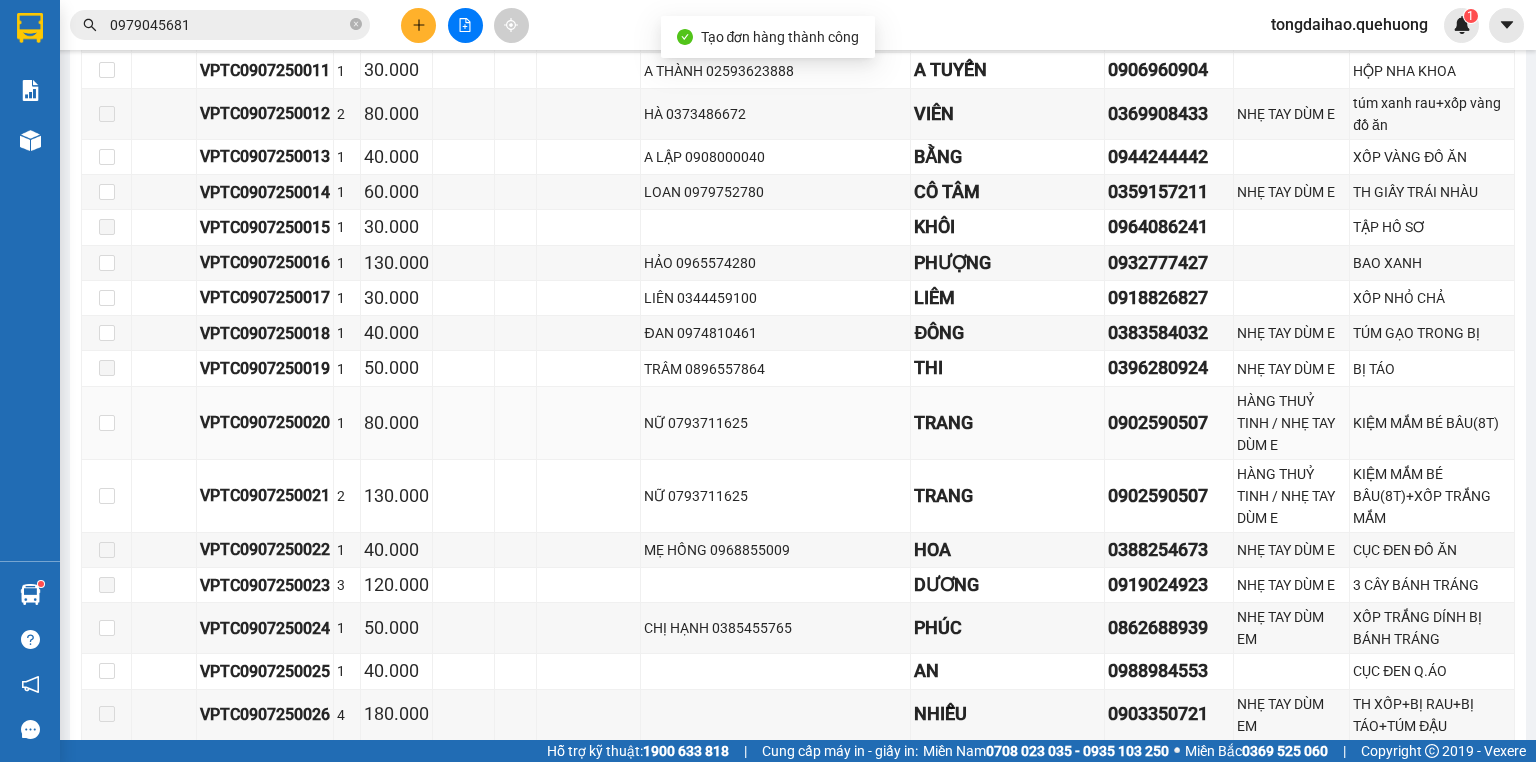 click on "VPTC0907250020" at bounding box center [265, 422] 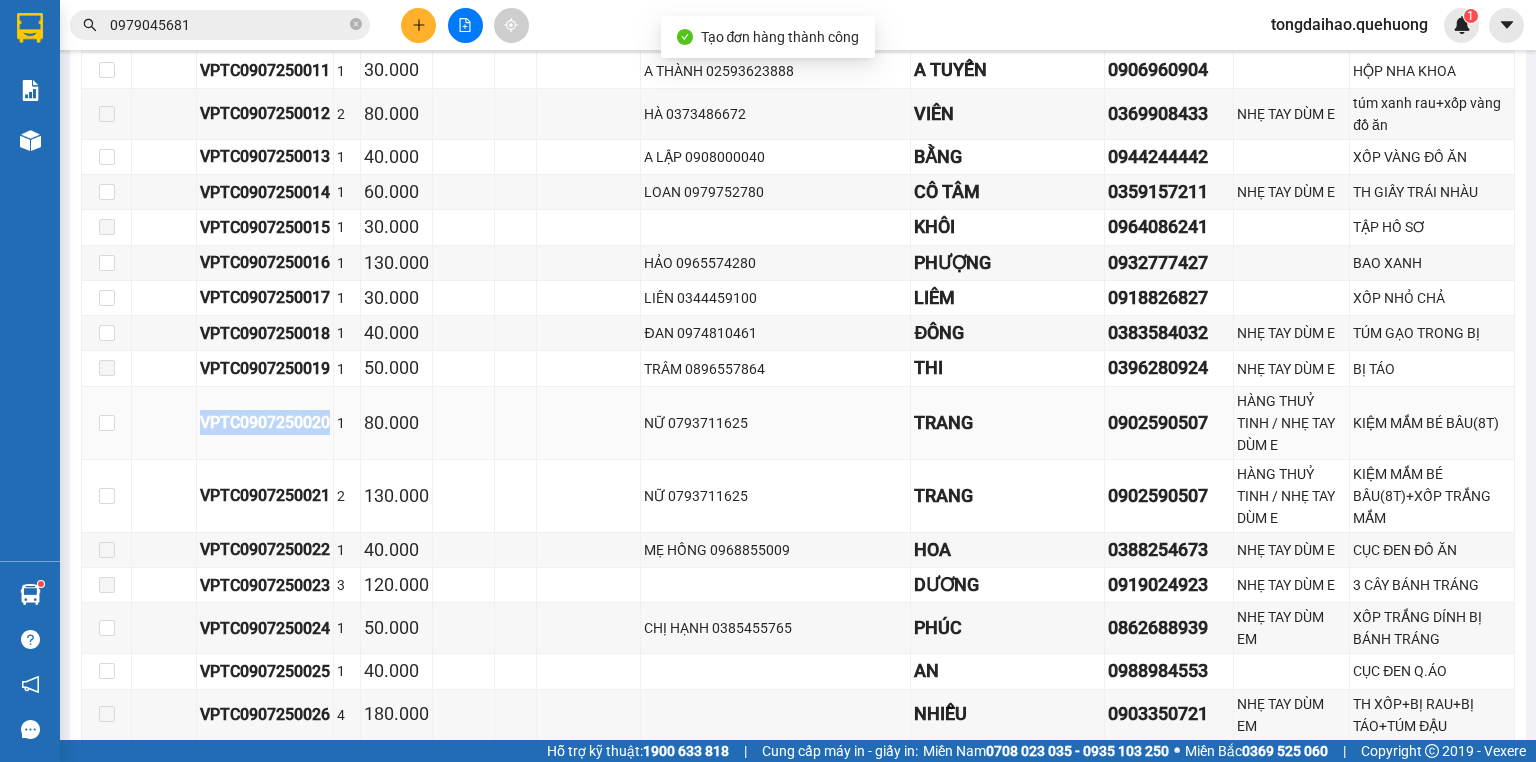 click on "VPTC0907250020" at bounding box center [265, 422] 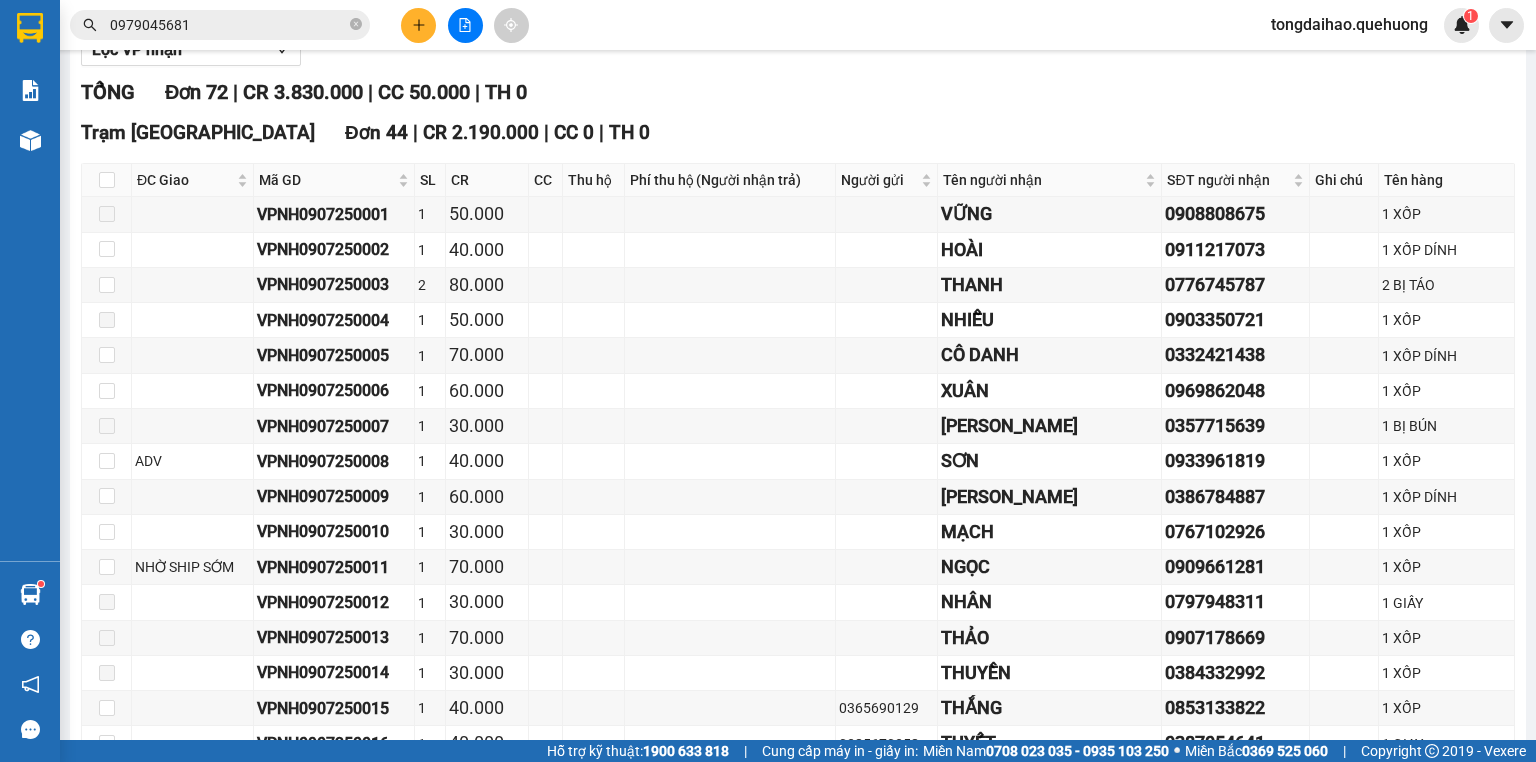 scroll, scrollTop: 0, scrollLeft: 0, axis: both 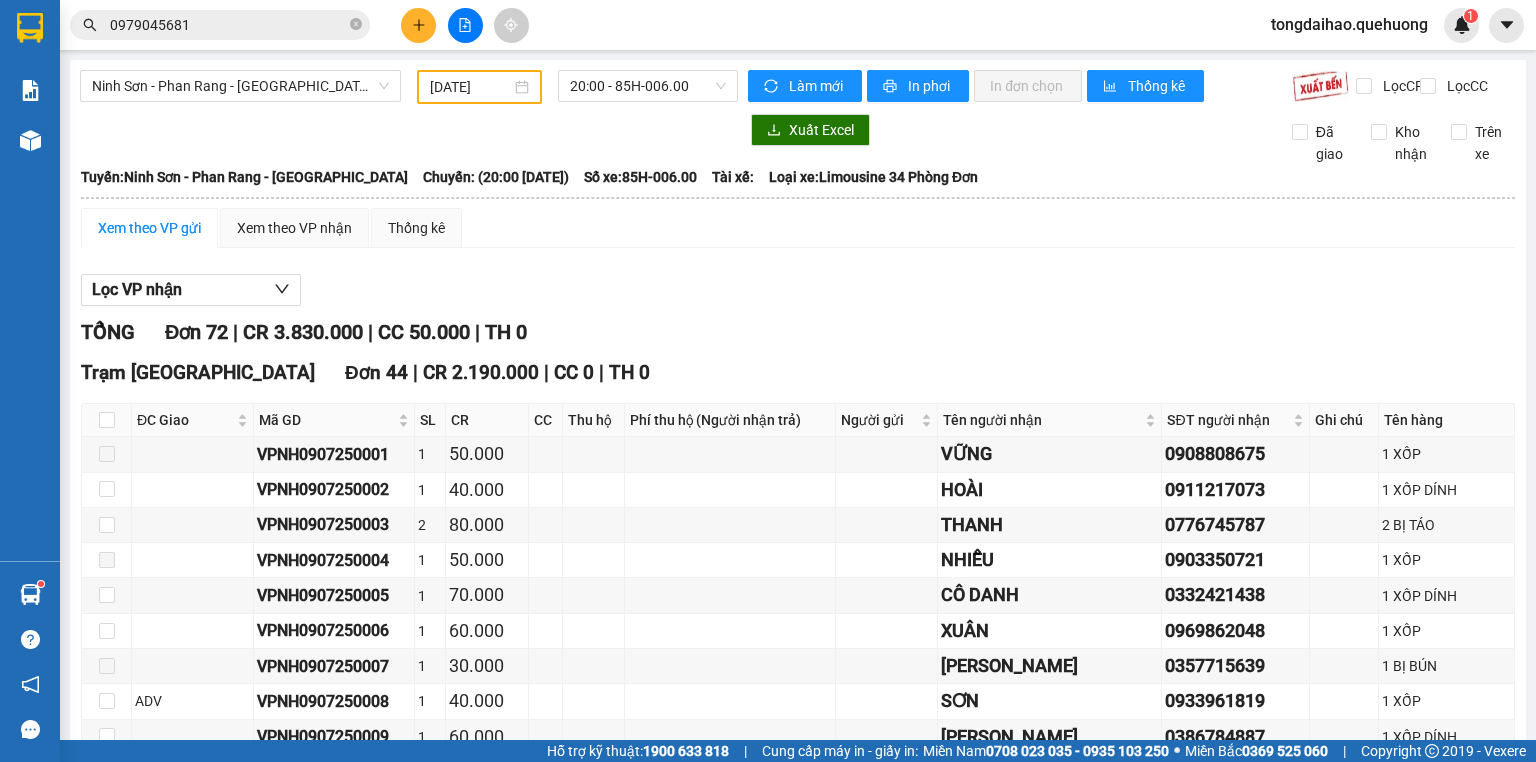 click on "Xem theo VP gửi Xem theo VP nhận Thống kê Lọc VP nhận TỔNG Đơn   72 | CR   3.830.000 | CC   50.000 | TH   0 Trạm [GEOGRAPHIC_DATA]   44 | CR   2.190.000 | CC   0 | TH   0 ĐC Giao Mã GD SL CR CC Thu hộ Phí thu hộ (Người nhận trả) Người gửi Tên người nhận SĐT người nhận Ghi chú Tên hàng Ký nhận                             VPNH0907250001 1 50.000   VỮNG 0908808675 1 XỐP VPNH0907250002 1 40.000   HOÀI 0911217073 1 XỐP DÍNH VPNH0907250003 2 80.000   THANH 0776745787 2 BỊ TÁO  VPNH0907250004 1 50.000   NHIỄU 0903350721 1 XỐP VPNH0907250005 1 70.000   CÔ DANH 0332421438 1 XỐP DÍNH  VPNH0907250006 1 60.000   XUÂN 0969862048  1 XỐP VPNH0907250007 1 30.000   [PERSON_NAME] 0357715639 1 BỊ BÚN ADV VPNH0907250008 1 40.000   SƠN 0933961819 1  XỐP VPNH0907250009 1 60.000   VĂN LÊ 0386784887 1 XỐP DÍNH  VPNH0907250010 1 30.000   MẠCH 0767102926 1 XỐP NHỜ SHIP SỚM VPNH0907250011 1 70.000   NGỌC 0909661281 1 XỐP 1" at bounding box center (798, 1803) 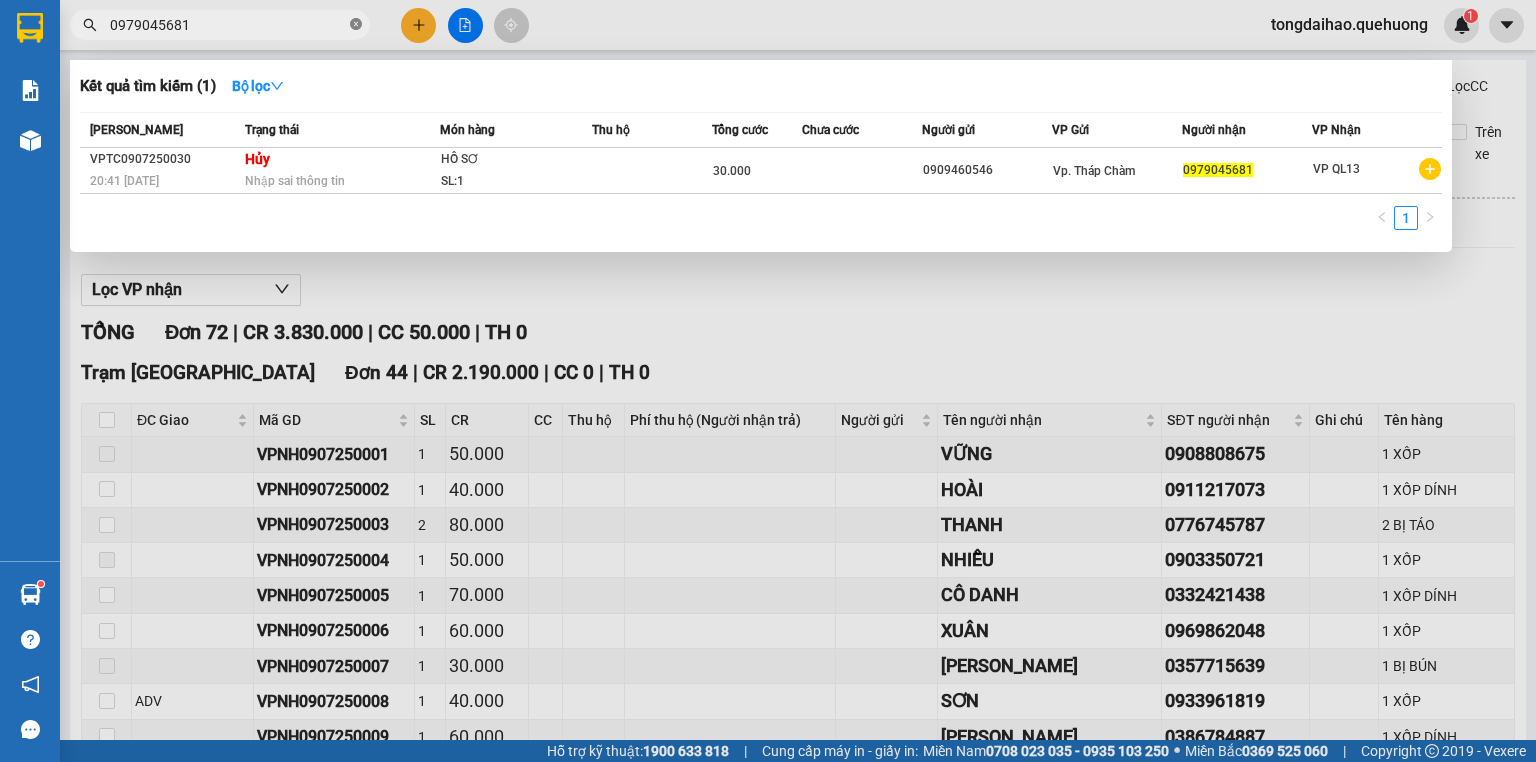 click 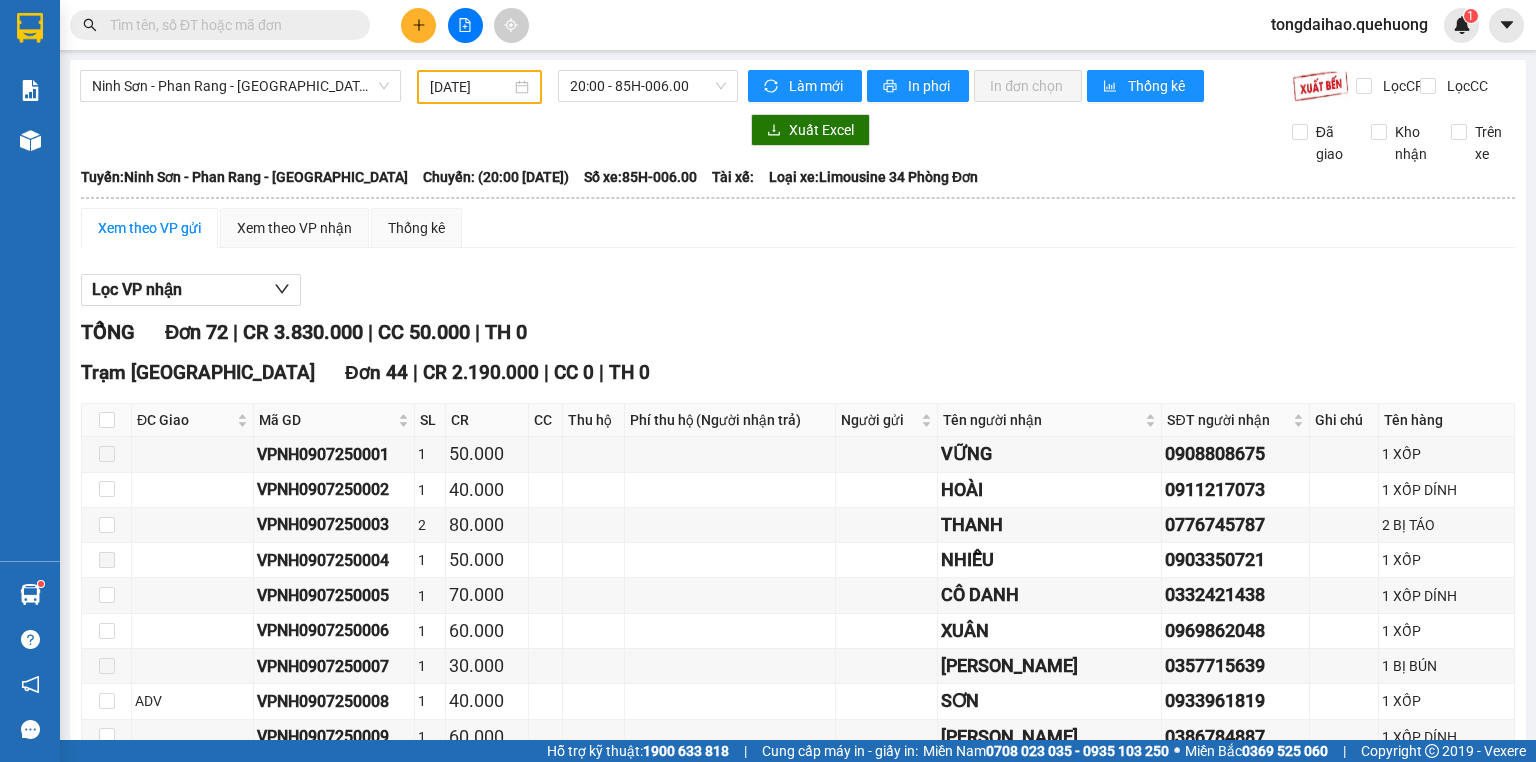 paste on "0907250020" 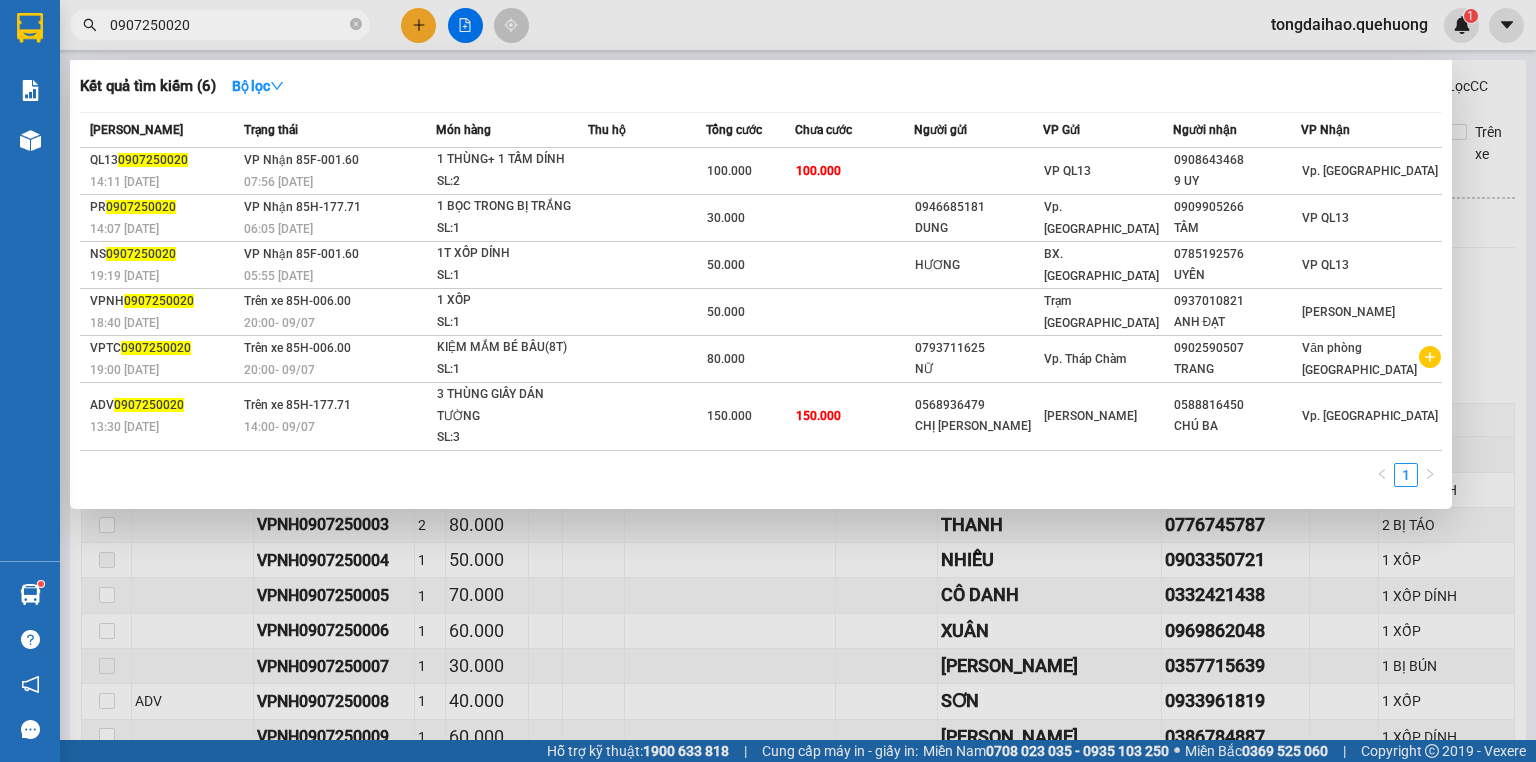 type on "0907250020" 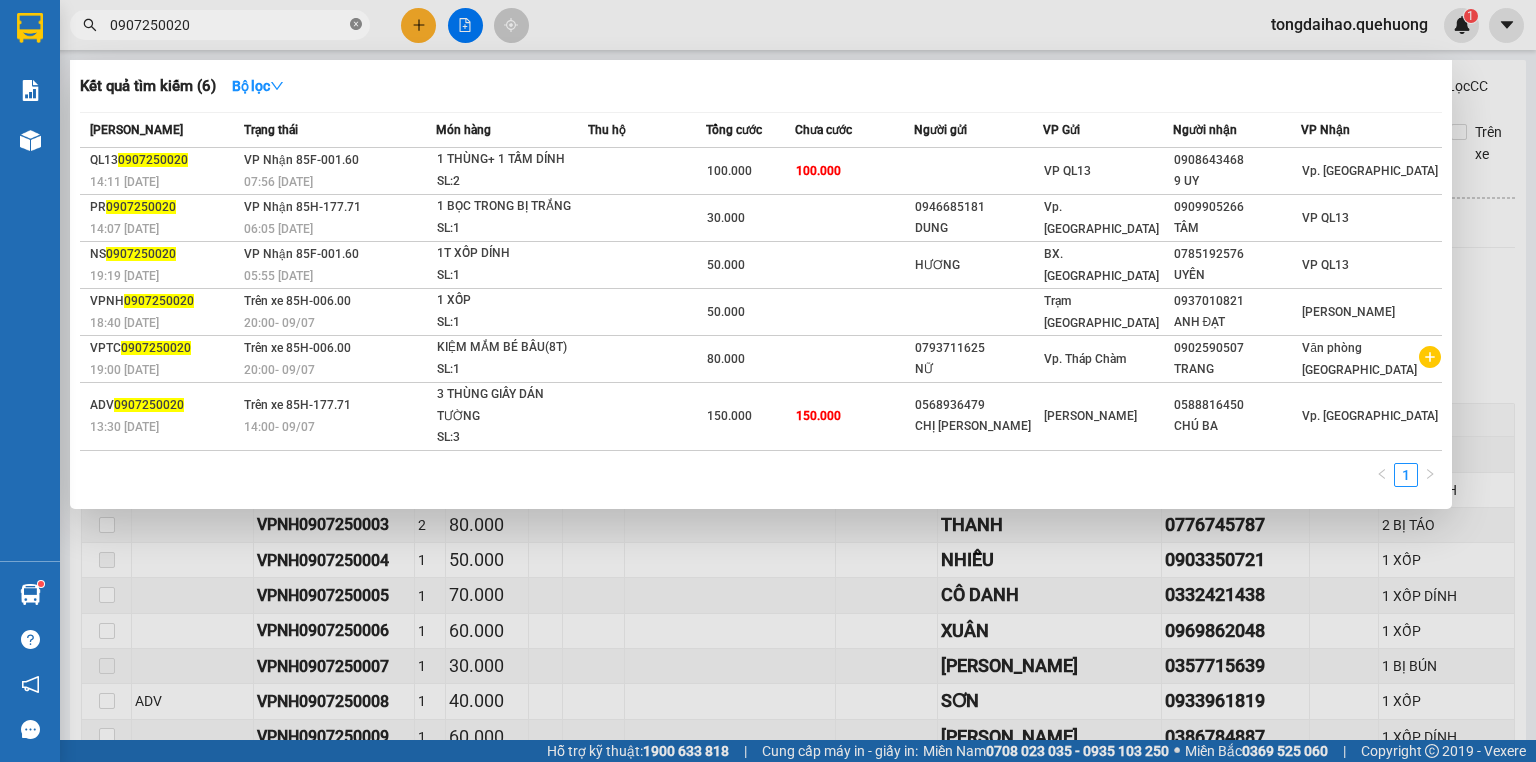 click 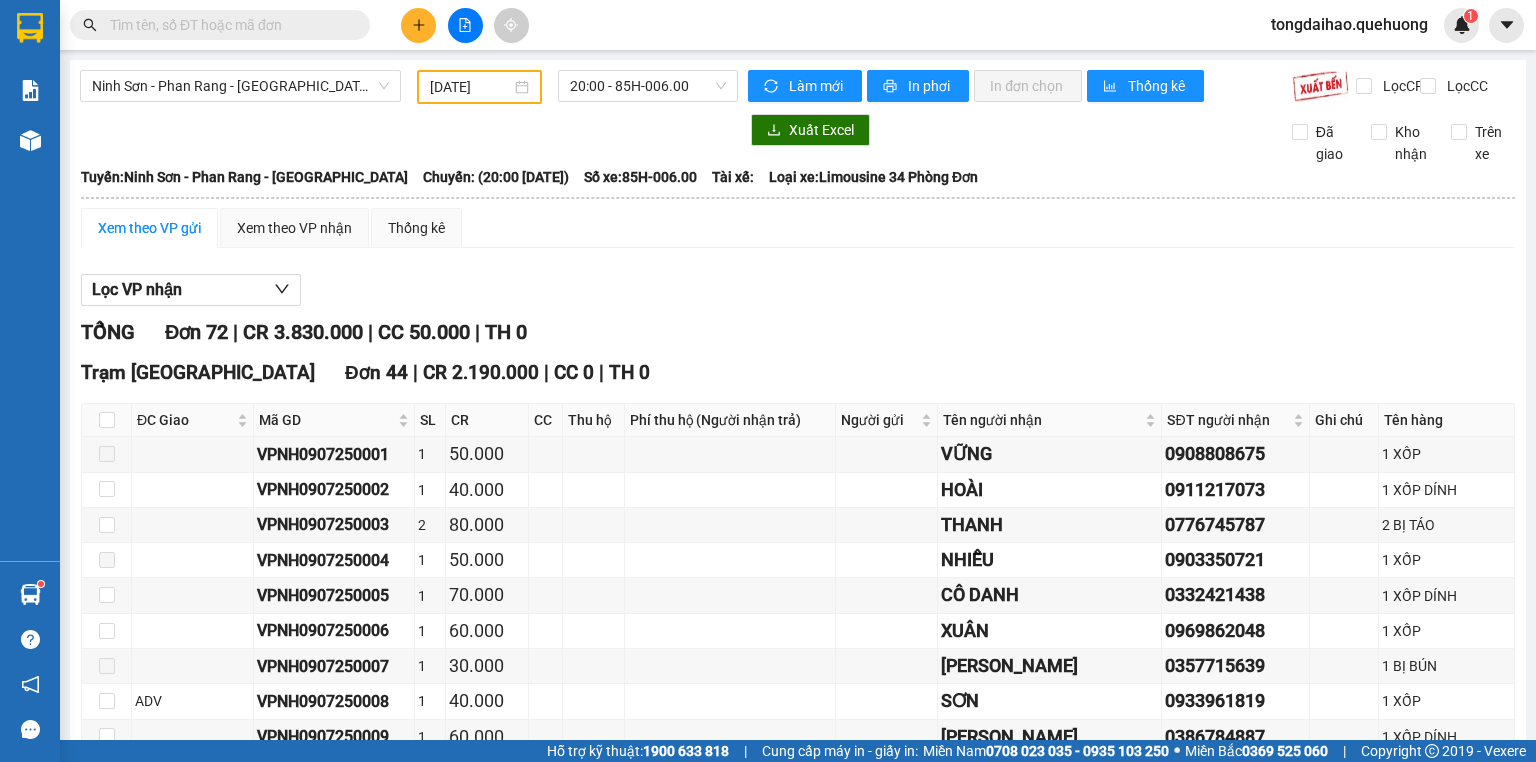 paste on "VPTC0907250020" 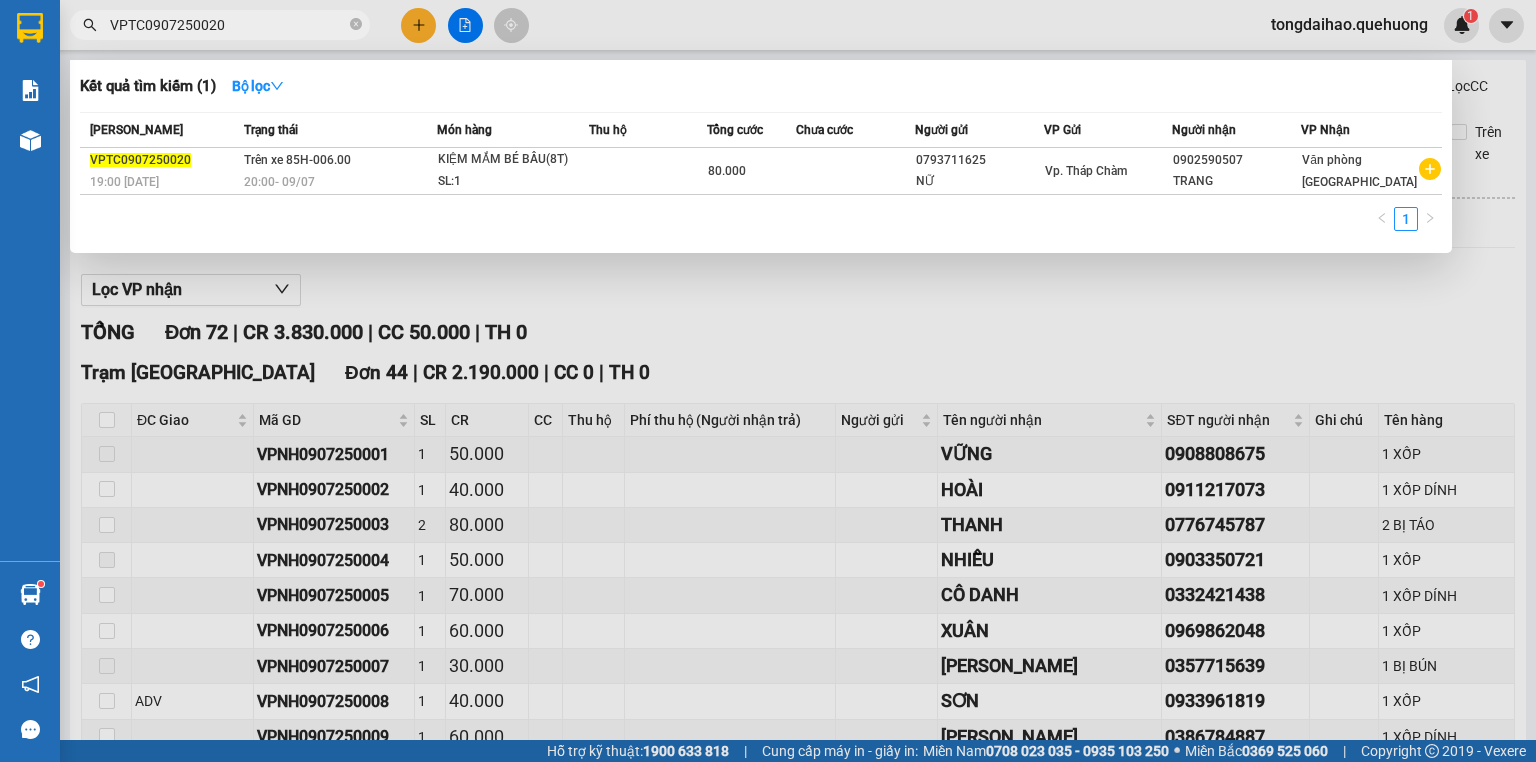 type on "VPTC0907250020" 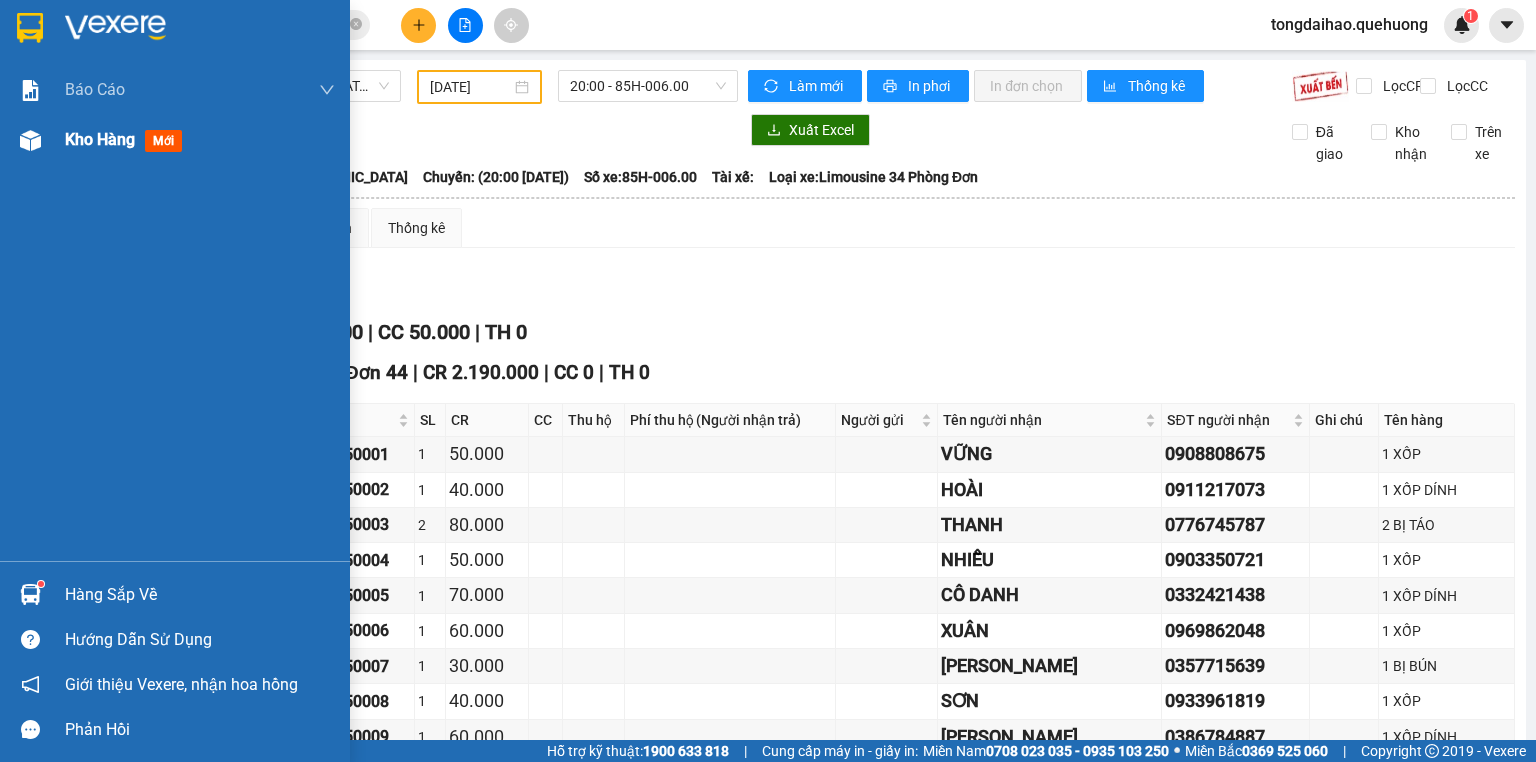 click at bounding box center [30, 140] 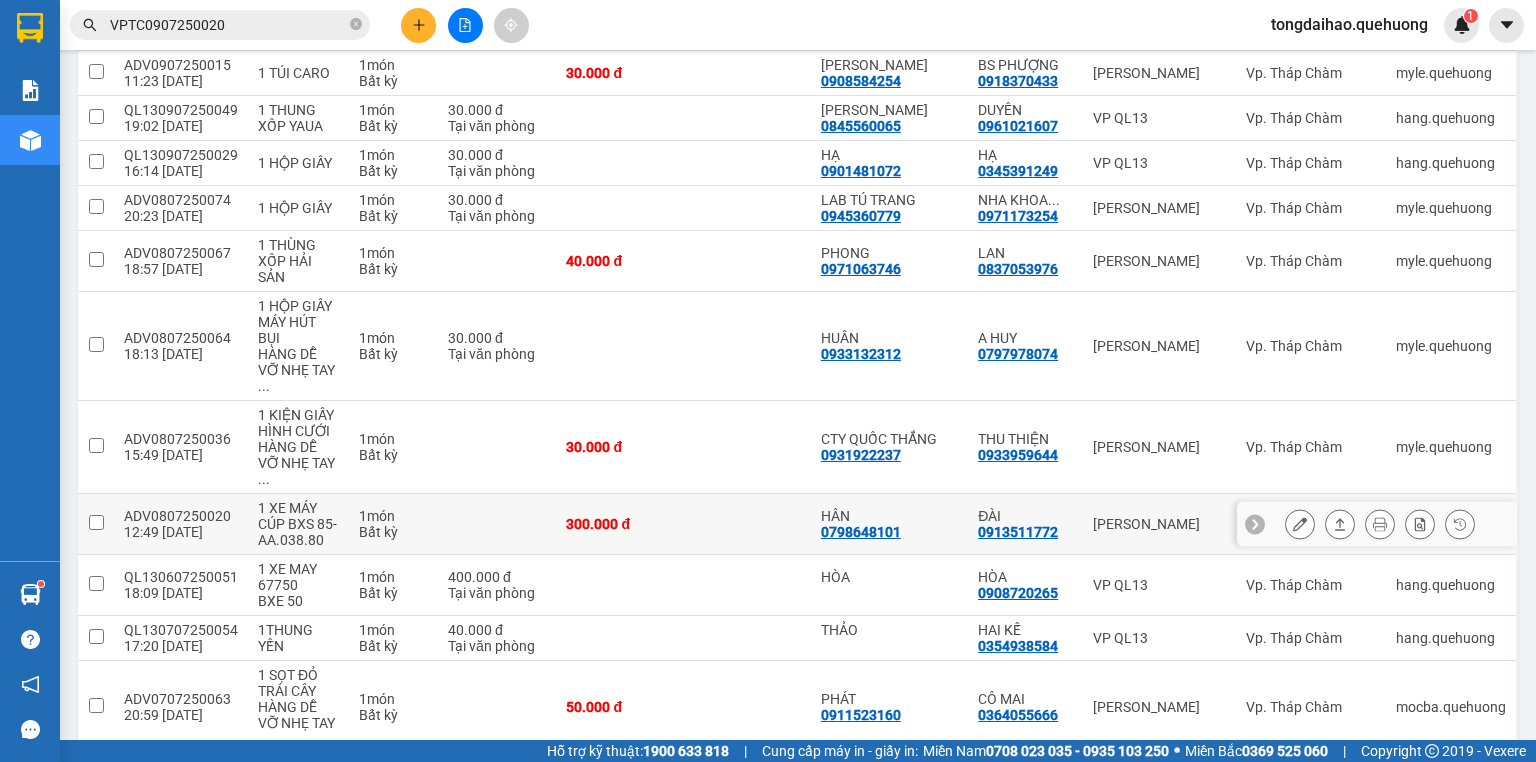 scroll, scrollTop: 160, scrollLeft: 0, axis: vertical 